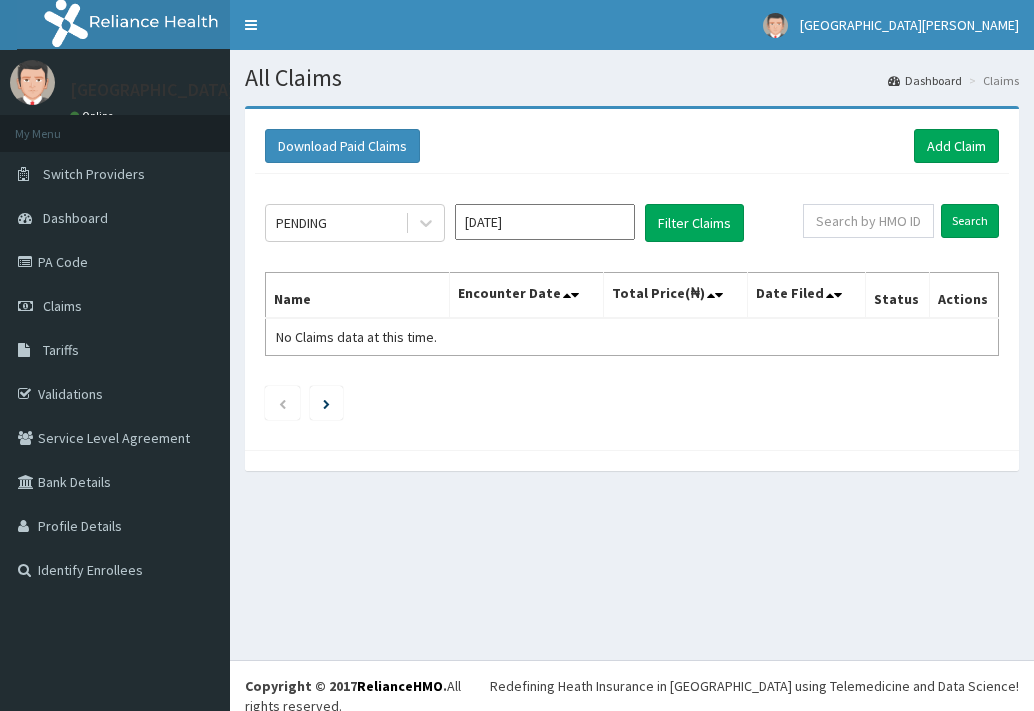 scroll, scrollTop: 0, scrollLeft: 0, axis: both 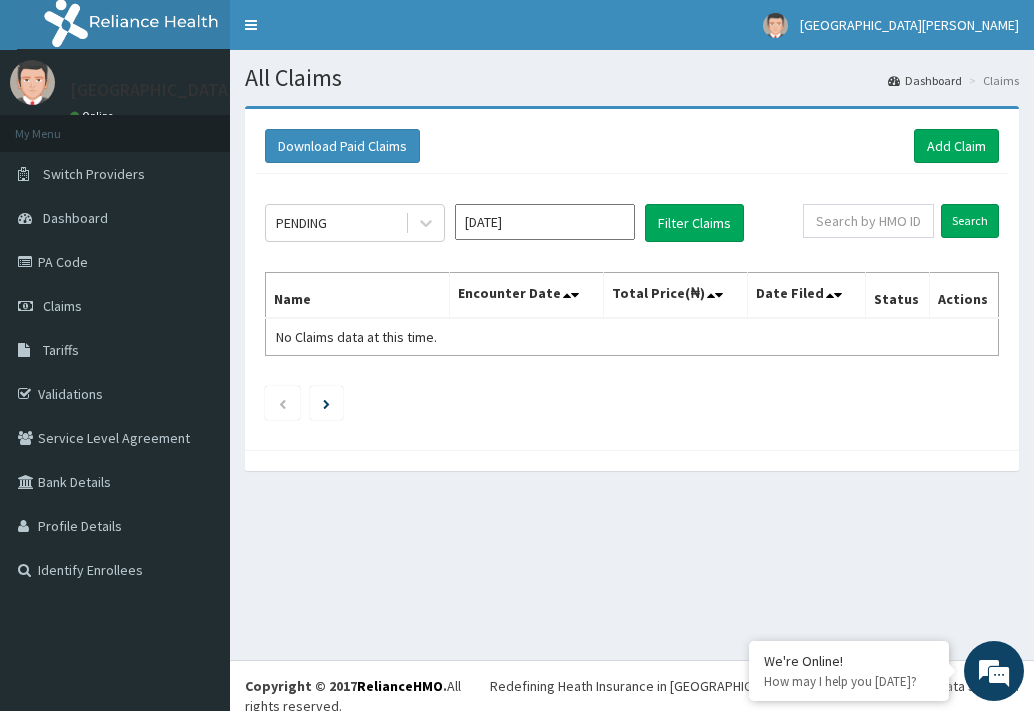 drag, startPoint x: 638, startPoint y: 232, endPoint x: 474, endPoint y: 437, distance: 262.5281 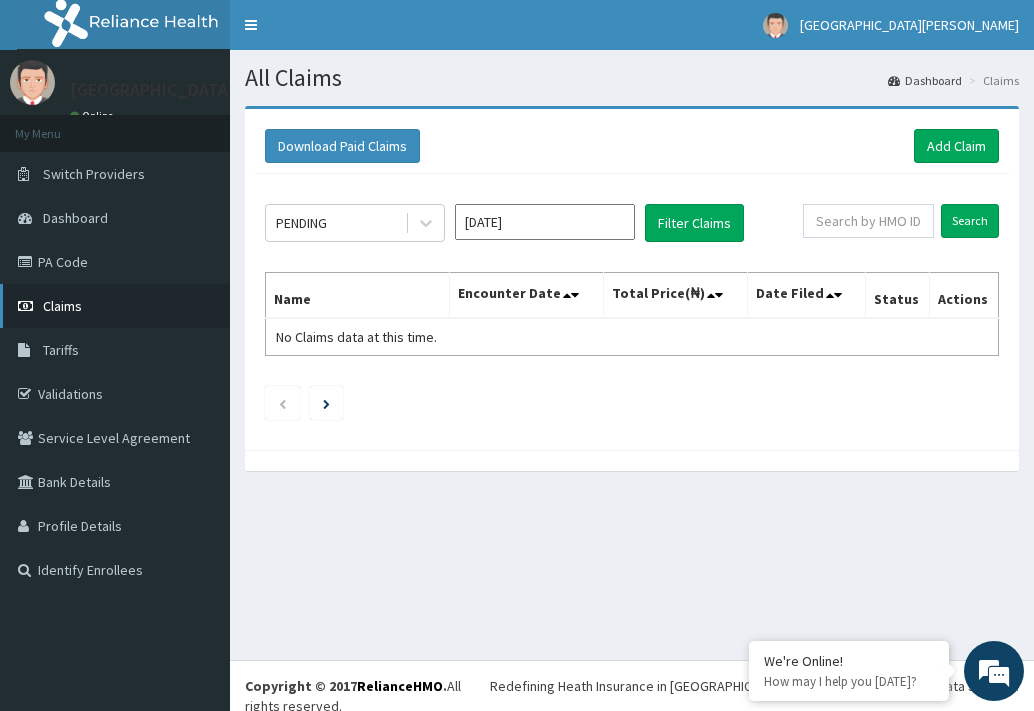 click on "Claims" at bounding box center [62, 306] 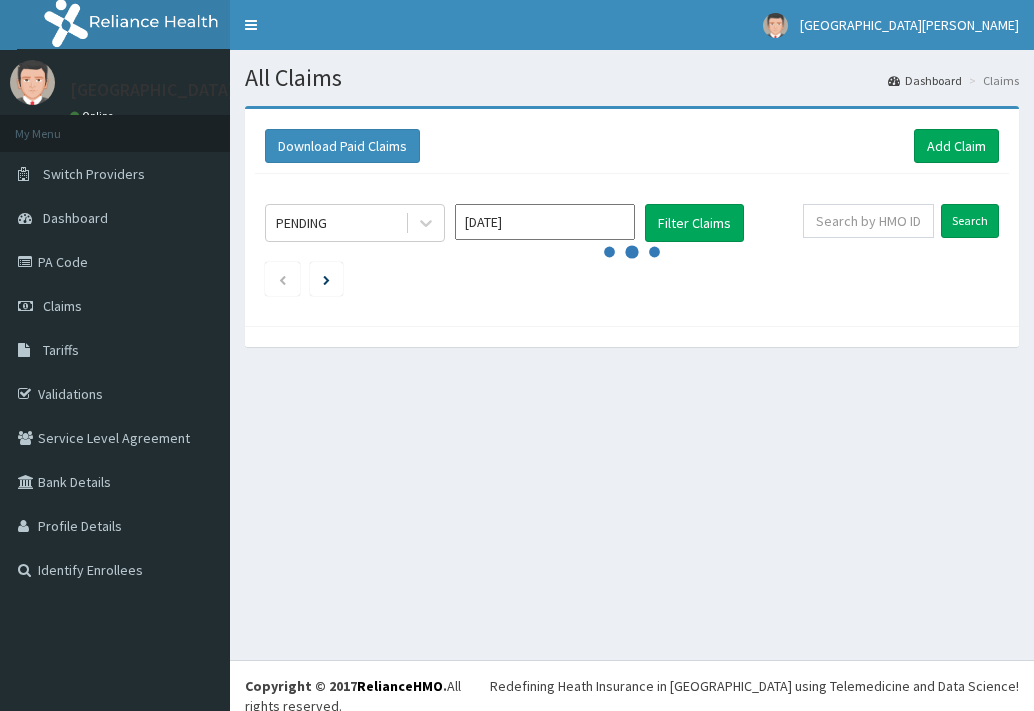 scroll, scrollTop: 0, scrollLeft: 0, axis: both 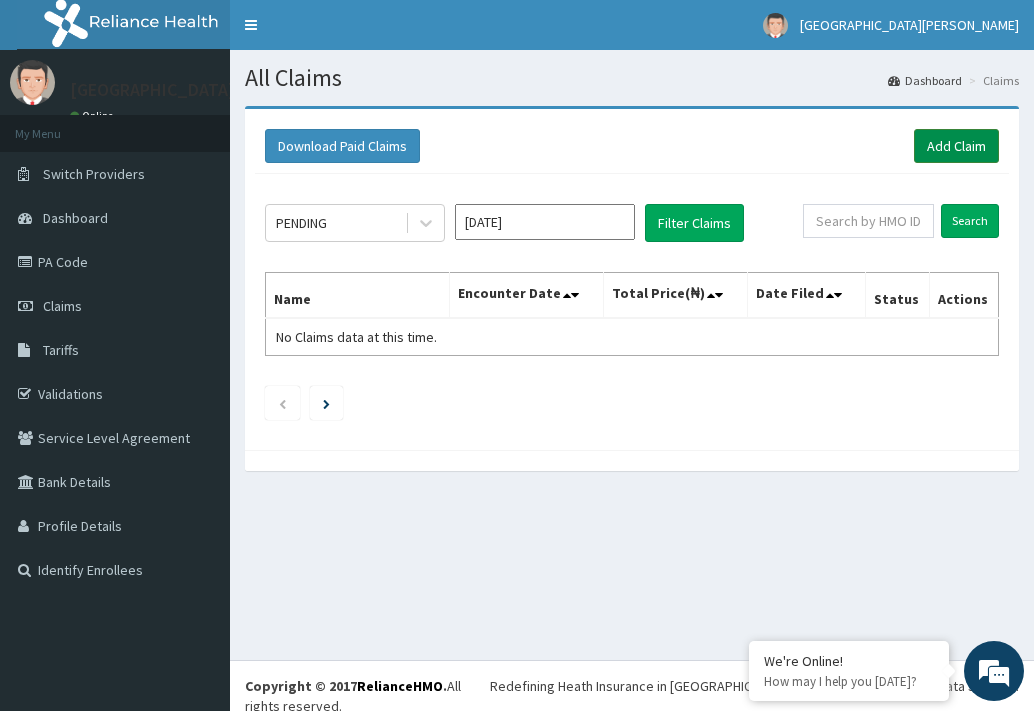 click on "Add Claim" at bounding box center (956, 146) 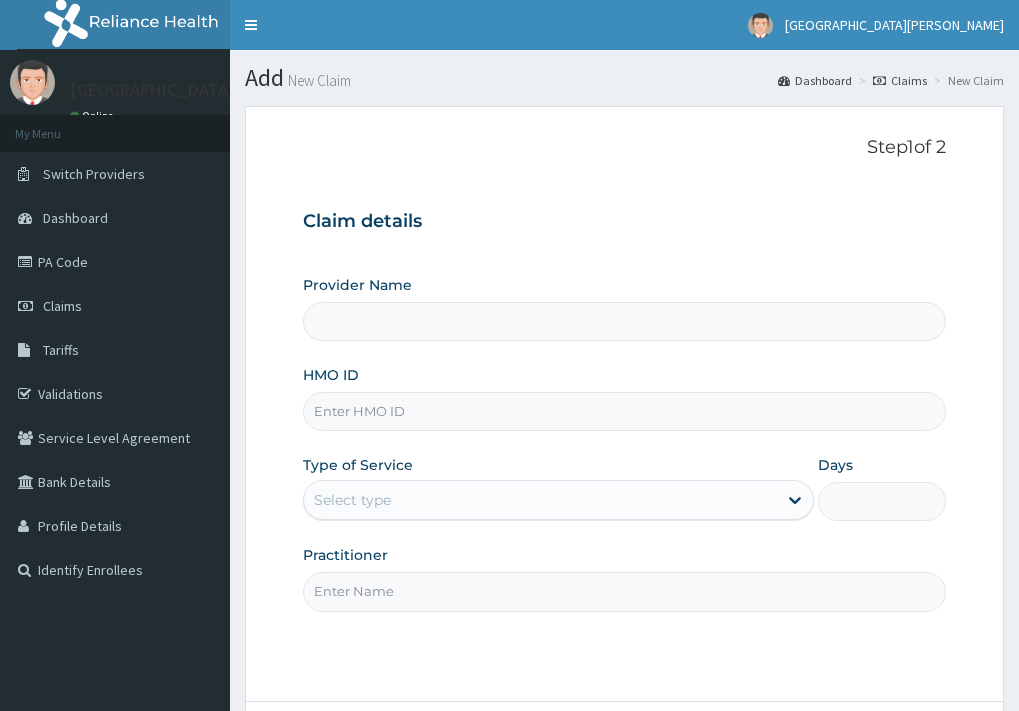 scroll, scrollTop: 0, scrollLeft: 0, axis: both 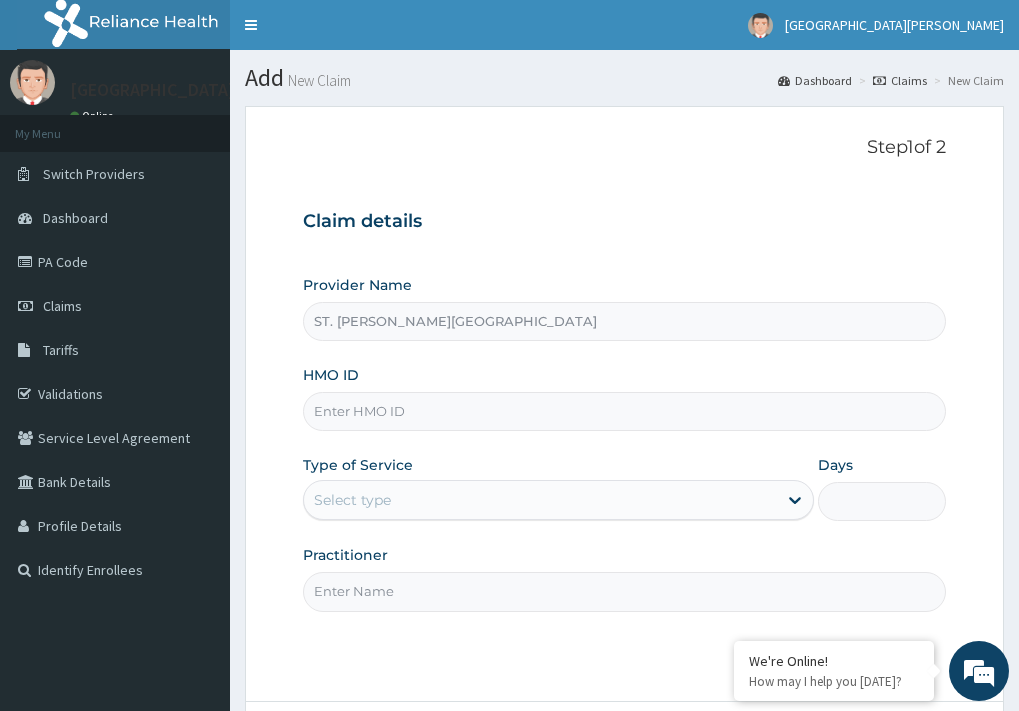 click on "HMO ID" at bounding box center (624, 398) 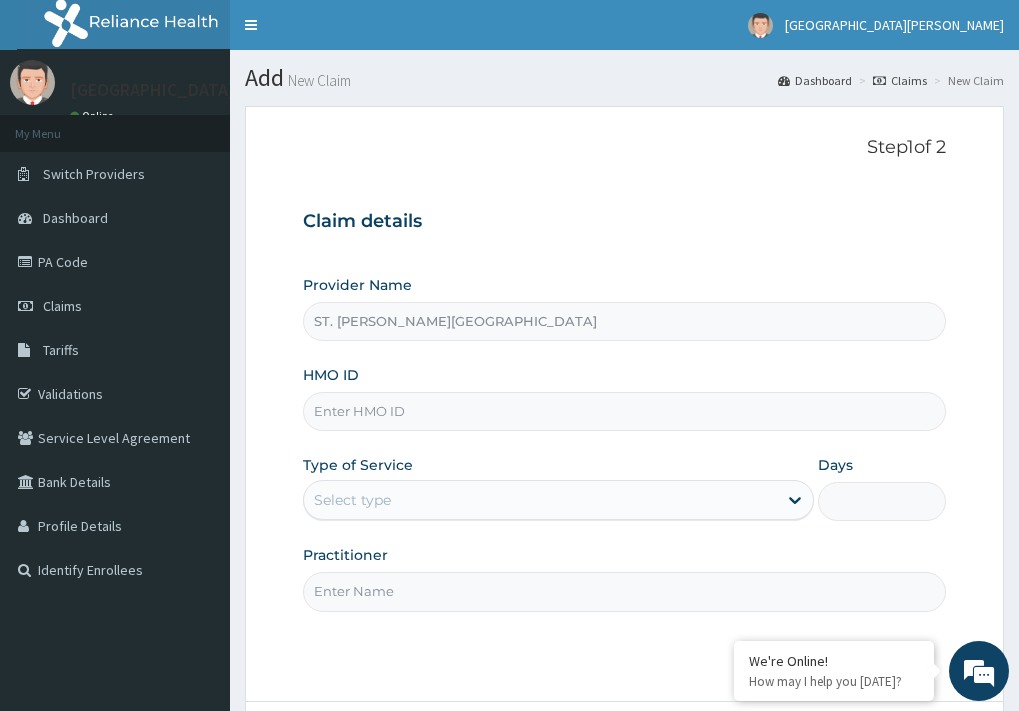 scroll, scrollTop: 0, scrollLeft: 0, axis: both 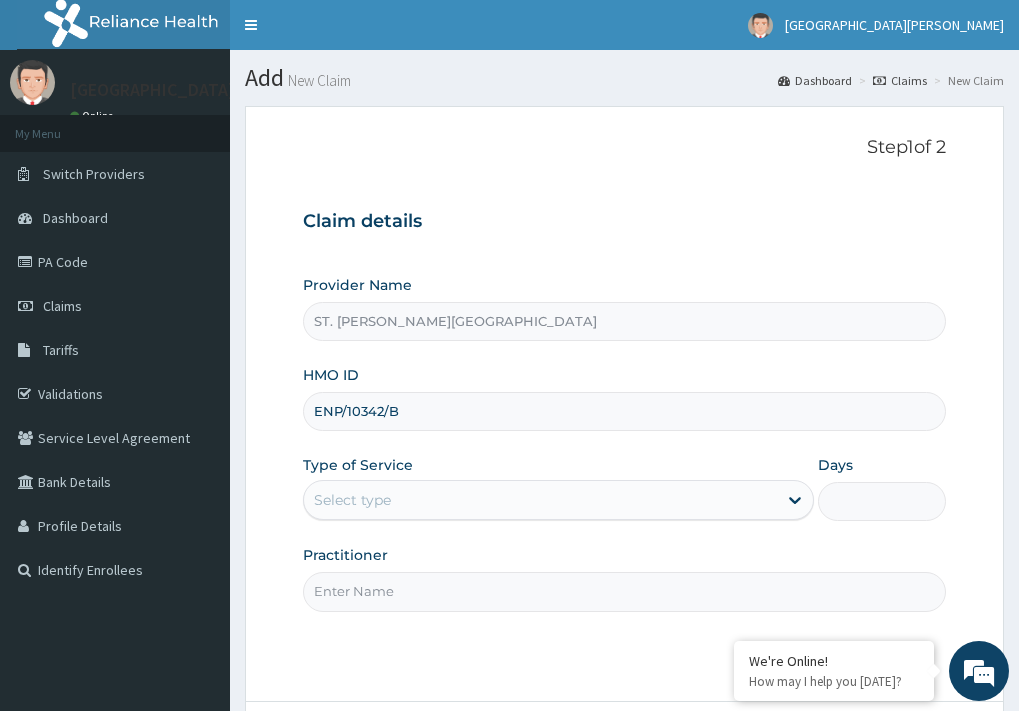 type on "ENP/10342/B" 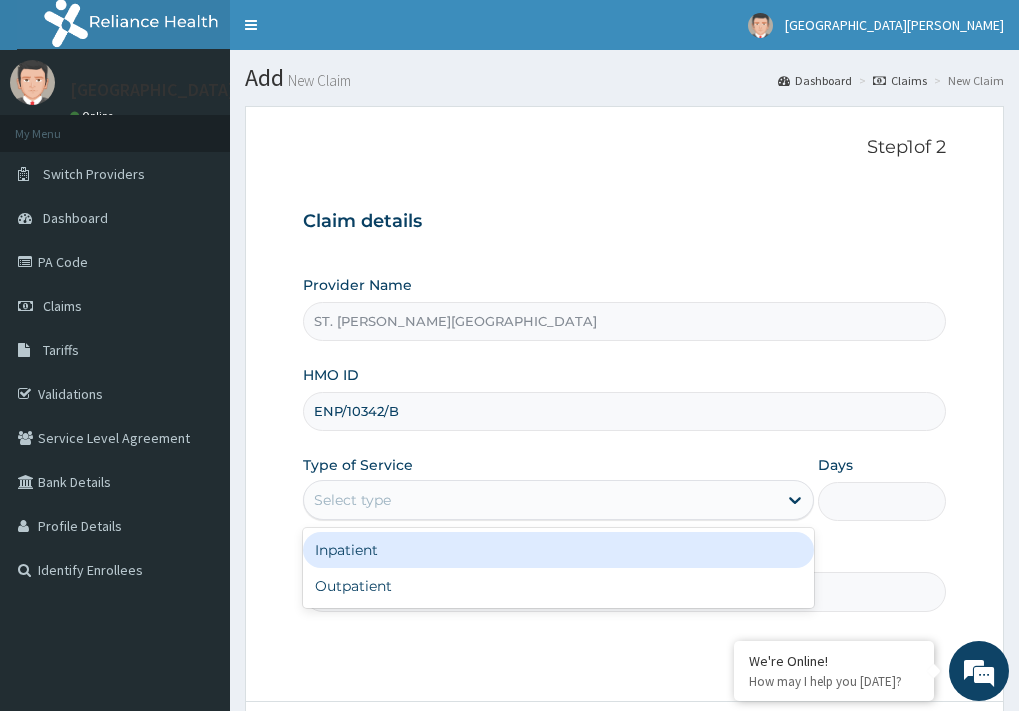 click on "Select type" at bounding box center [352, 500] 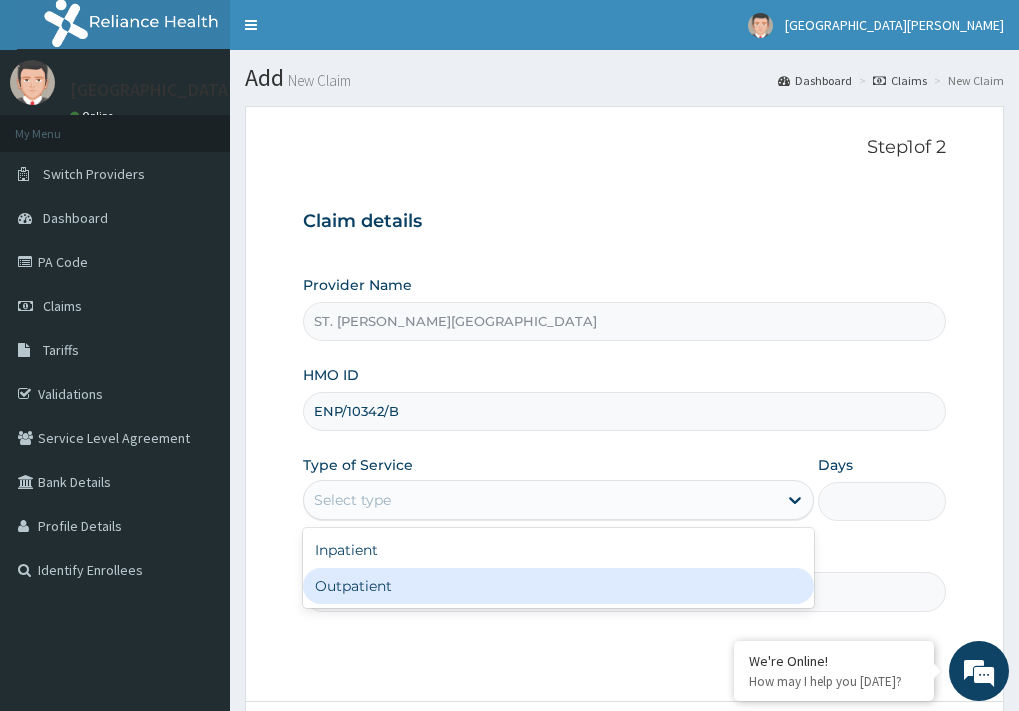 click on "Outpatient" at bounding box center [559, 586] 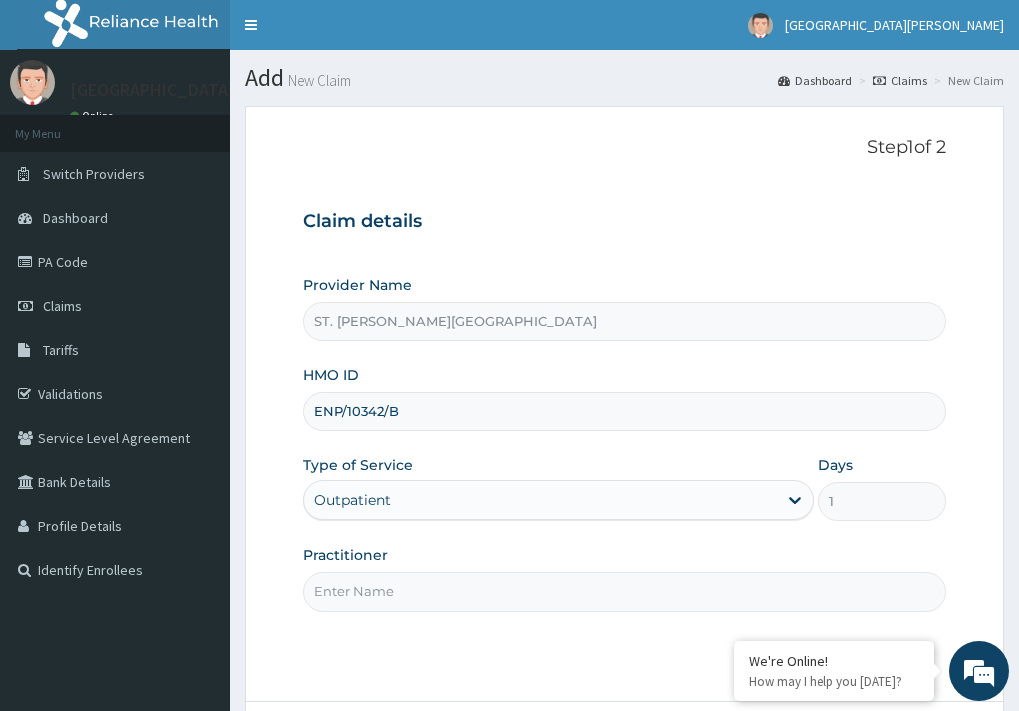 click on "Practitioner" at bounding box center [624, 591] 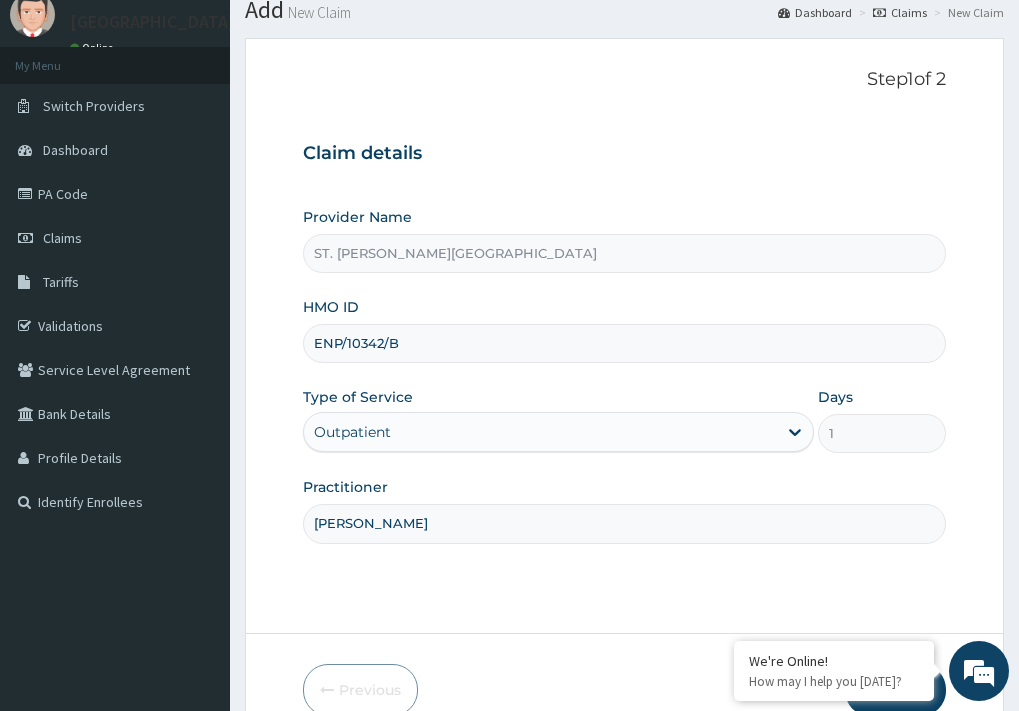 scroll, scrollTop: 170, scrollLeft: 0, axis: vertical 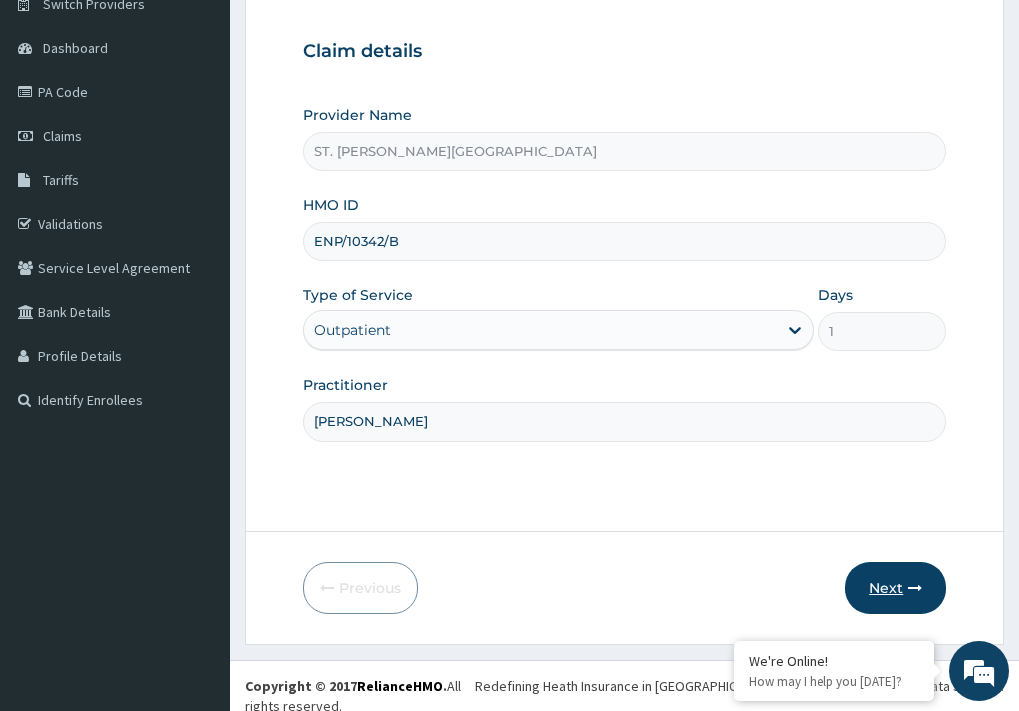 type on "[PERSON_NAME]" 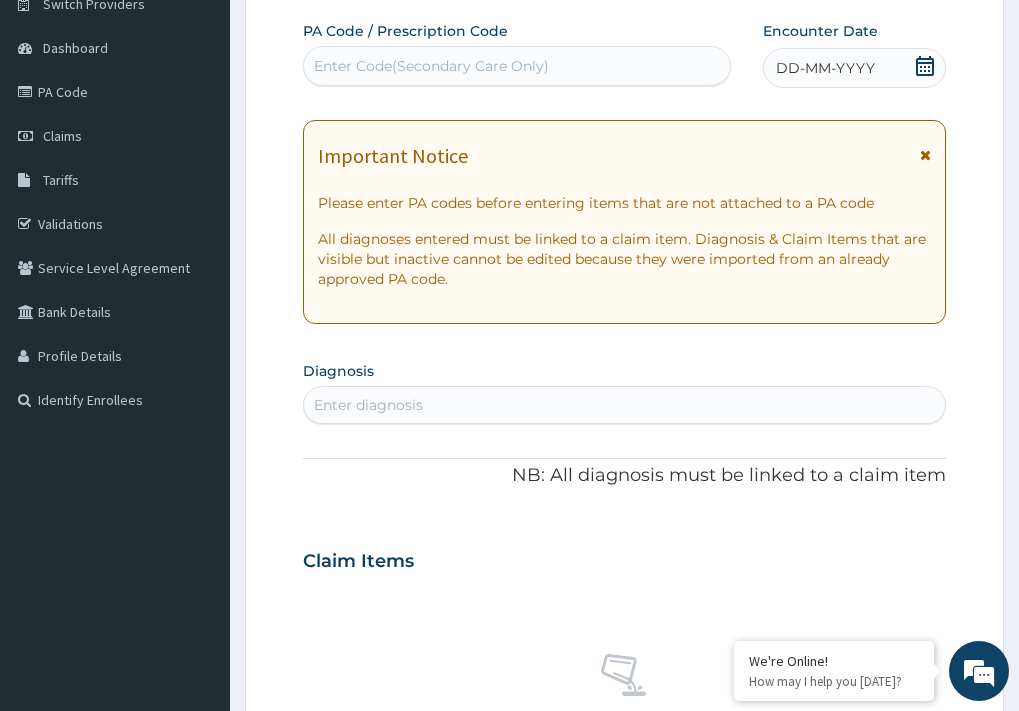 click on "Enter Code(Secondary Care Only)" at bounding box center [431, 66] 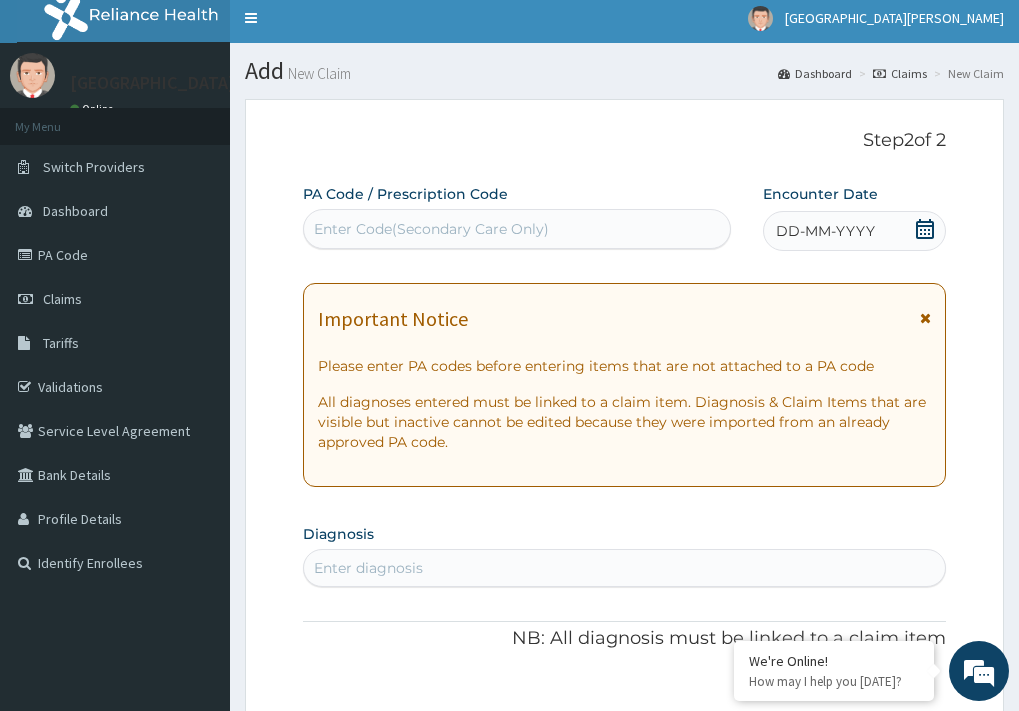 scroll, scrollTop: 0, scrollLeft: 0, axis: both 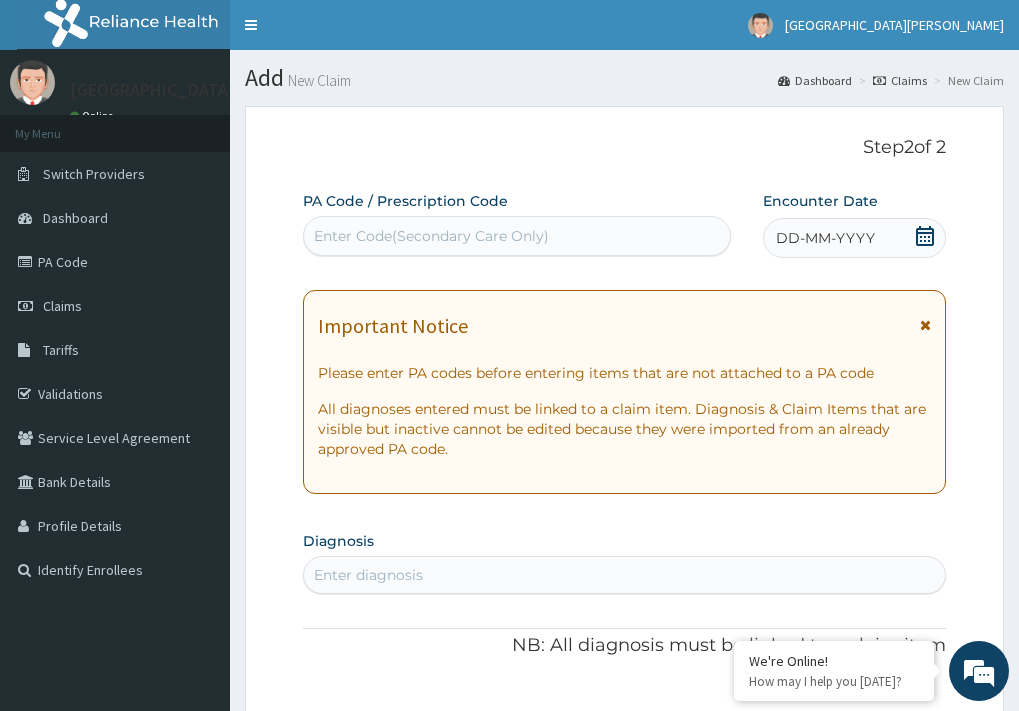 click on "DD-MM-YYYY" at bounding box center [825, 238] 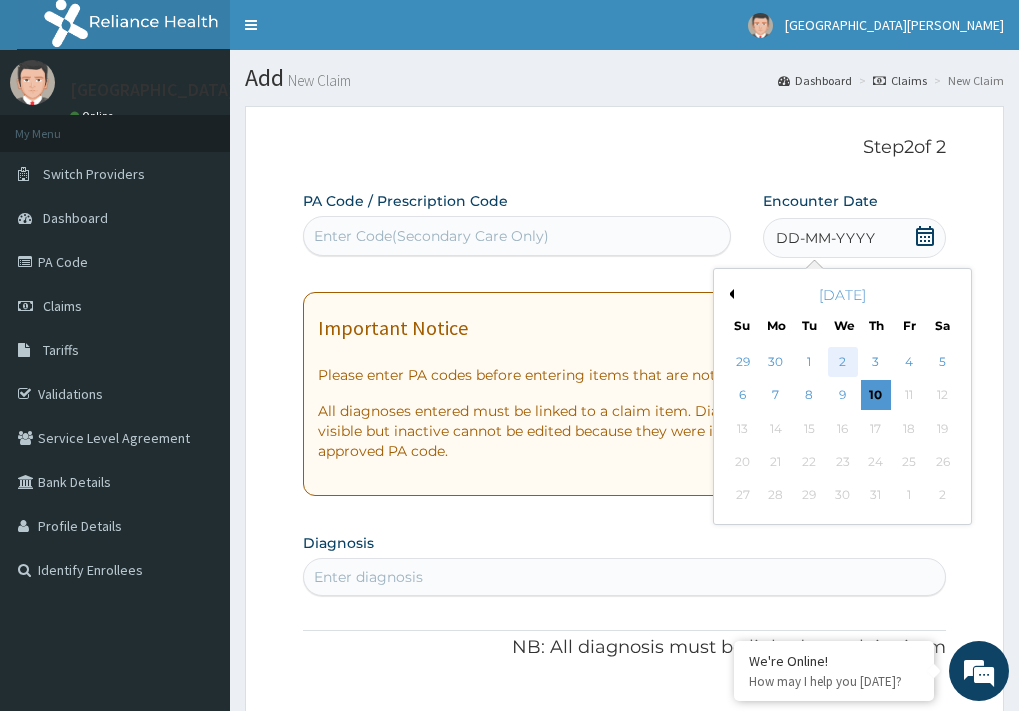 click on "2" at bounding box center [842, 362] 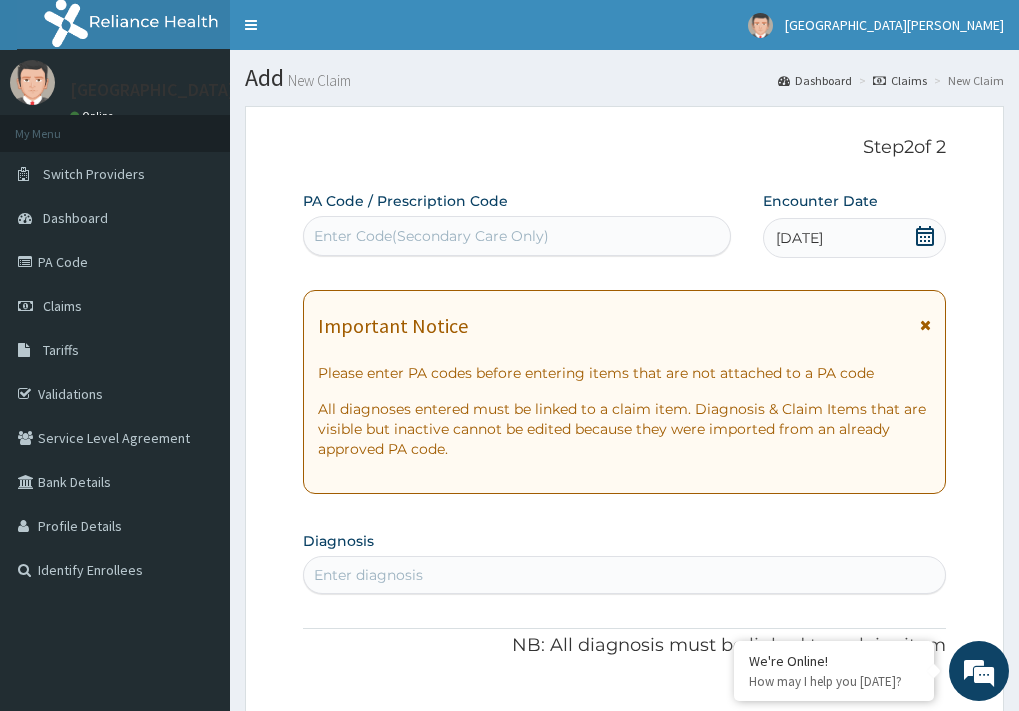 click on "Enter Code(Secondary Care Only)" at bounding box center [431, 236] 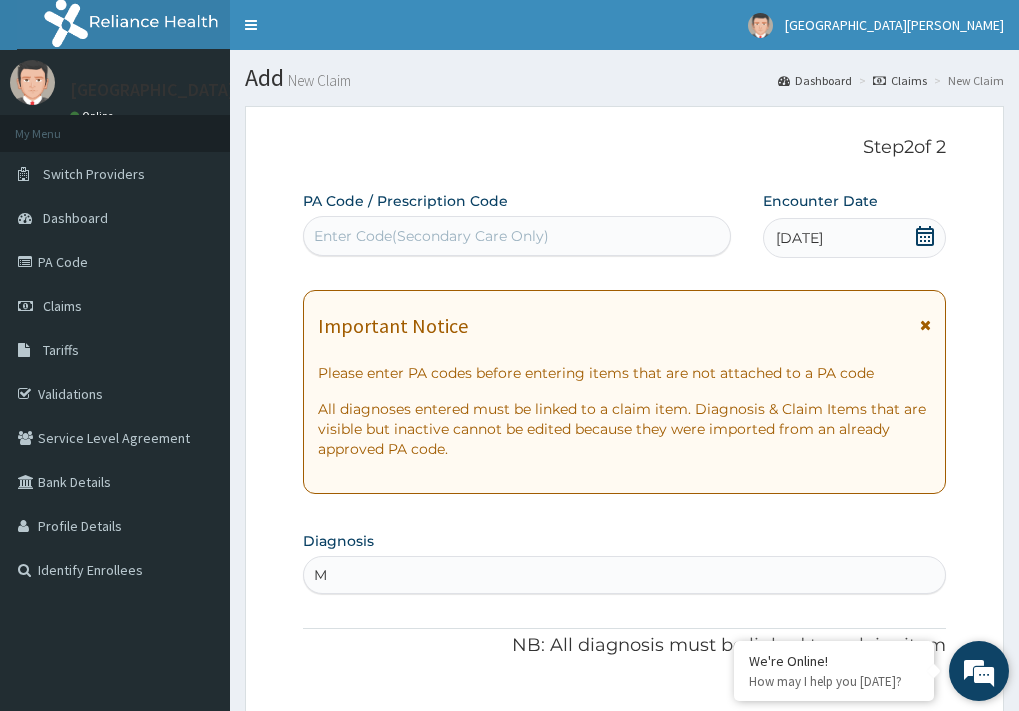 type on "M" 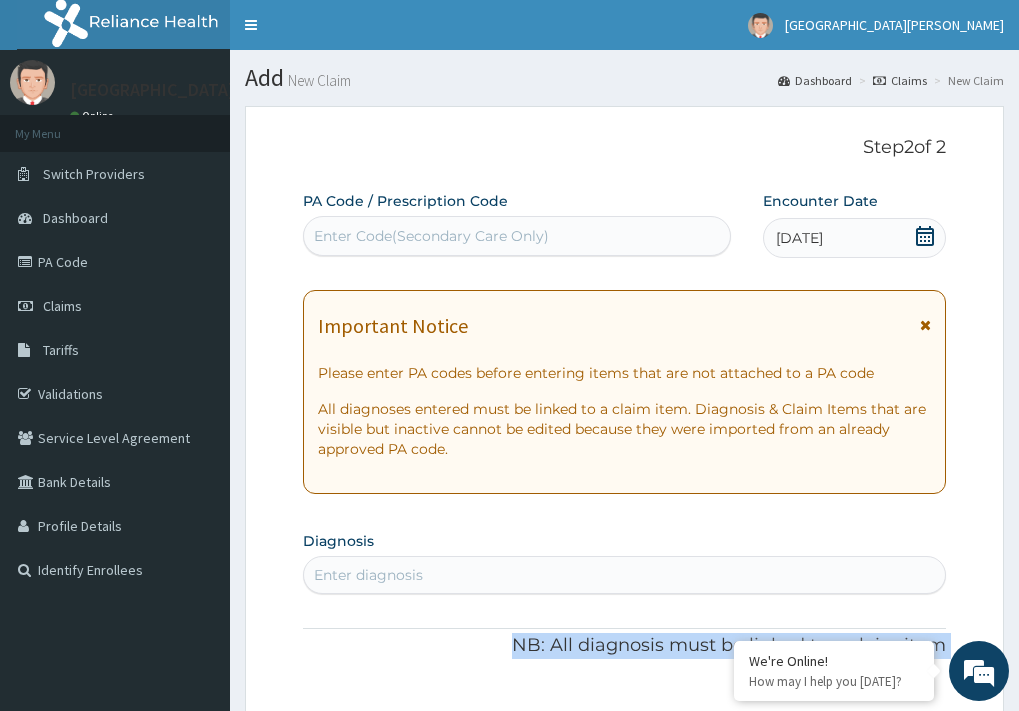 drag, startPoint x: 956, startPoint y: 660, endPoint x: 969, endPoint y: 564, distance: 96.87621 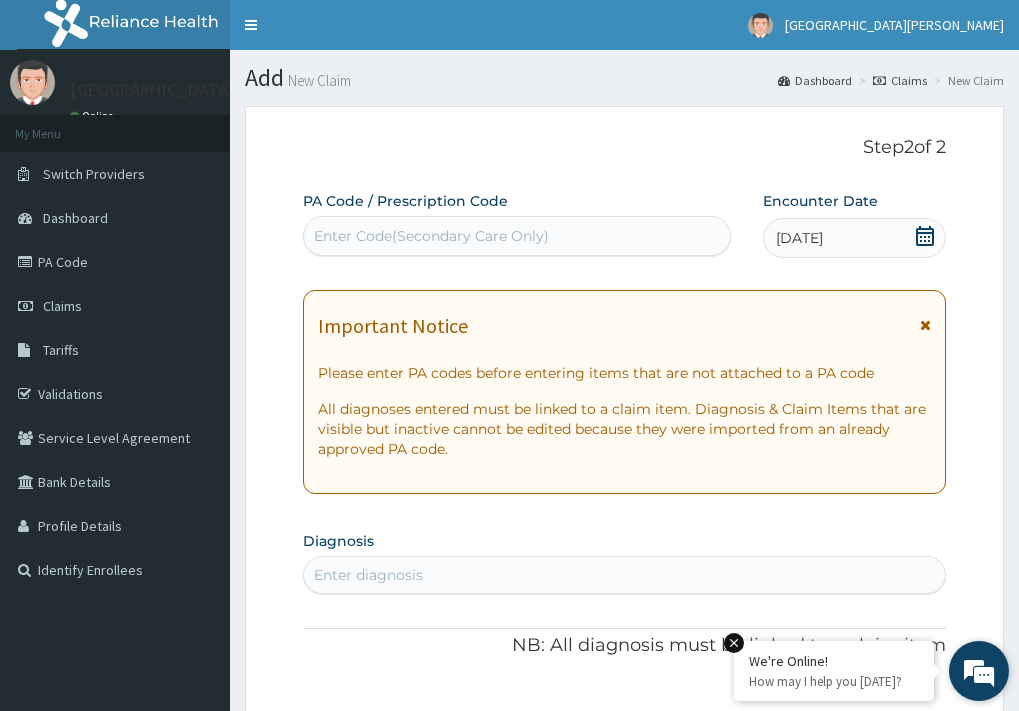 click at bounding box center (734, 643) 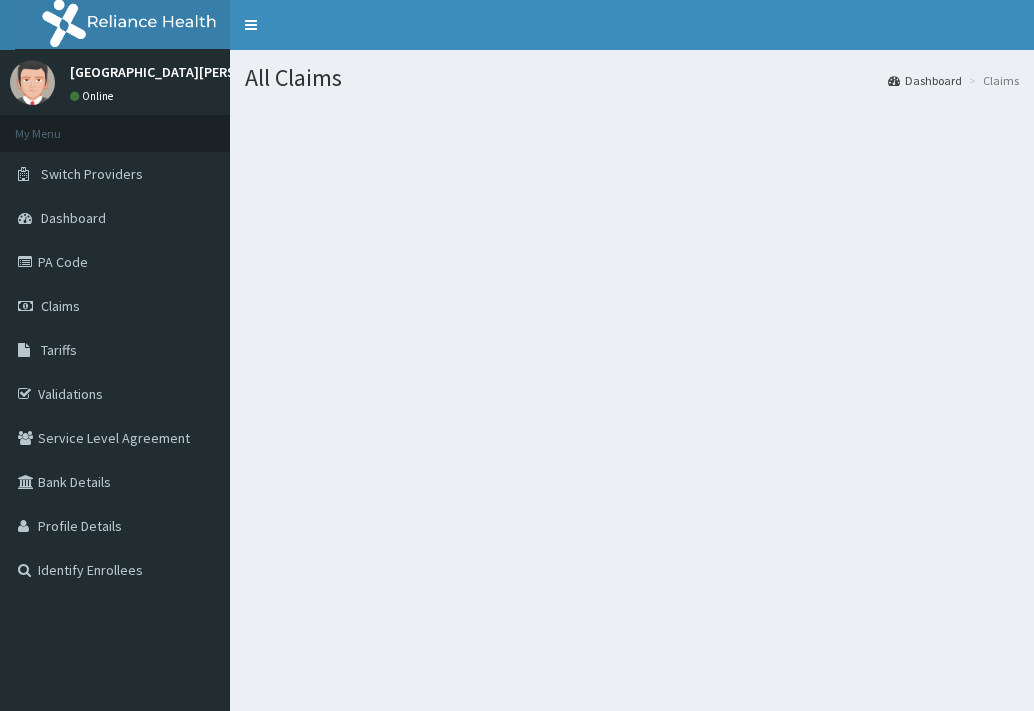 scroll, scrollTop: 0, scrollLeft: 0, axis: both 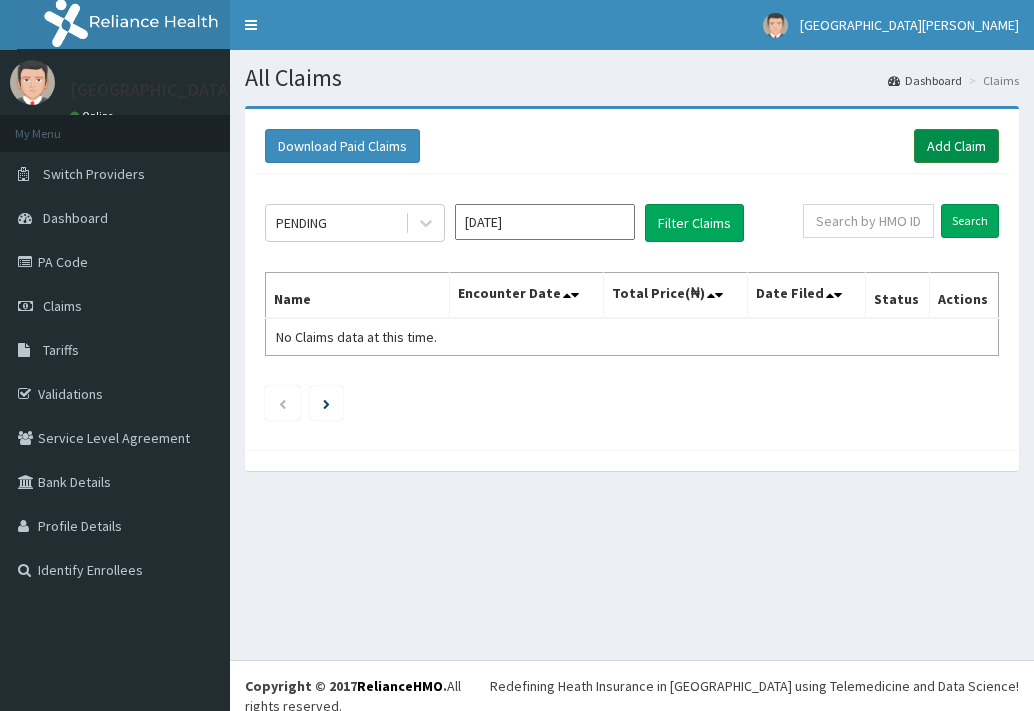 click on "Add Claim" at bounding box center (956, 146) 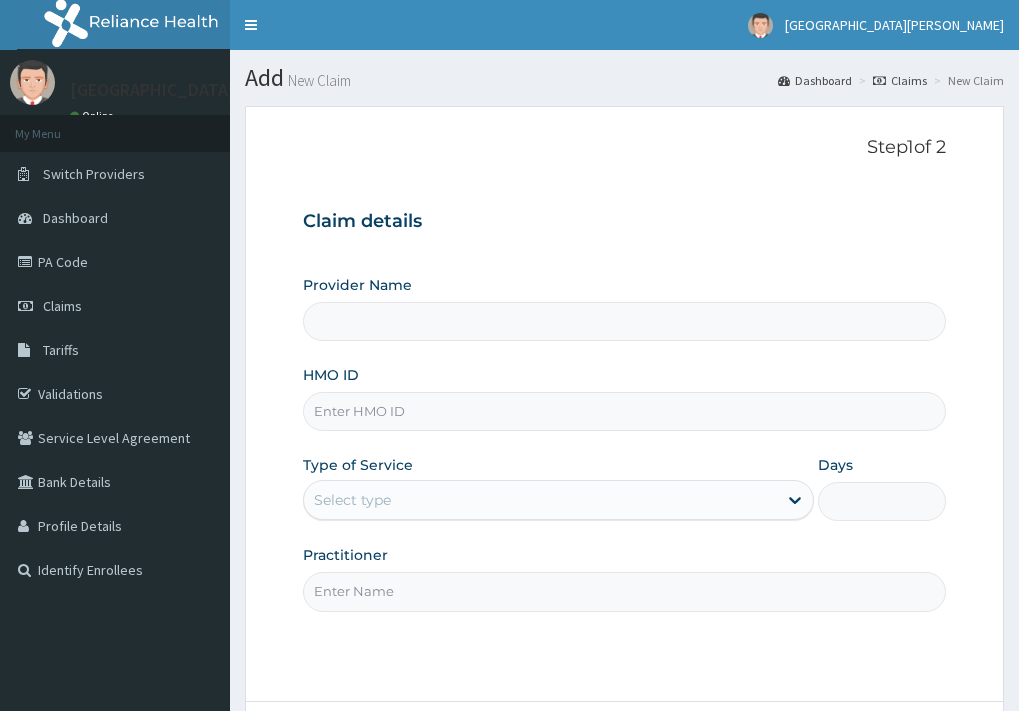 scroll, scrollTop: 0, scrollLeft: 0, axis: both 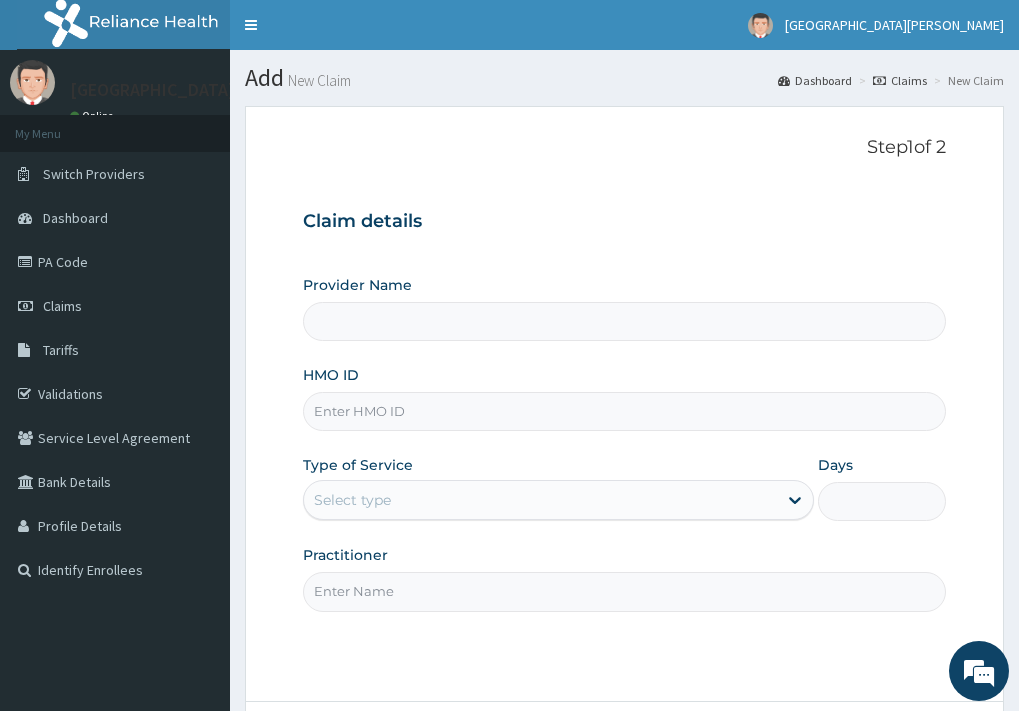 type on "ST. [PERSON_NAME][GEOGRAPHIC_DATA]" 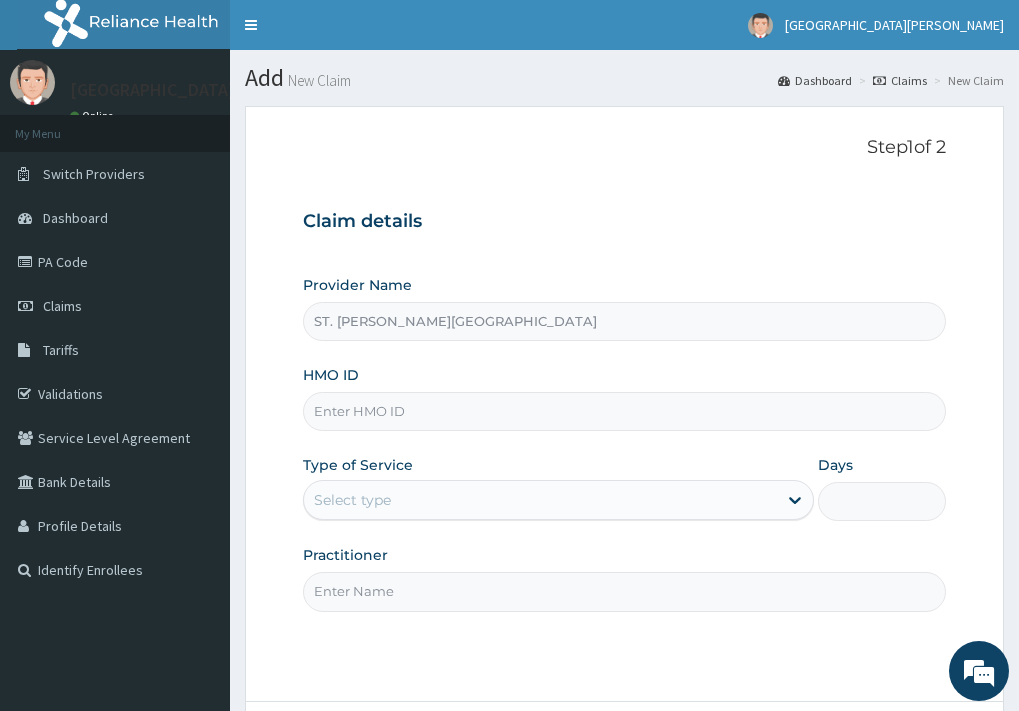 click on "HMO ID" at bounding box center (624, 411) 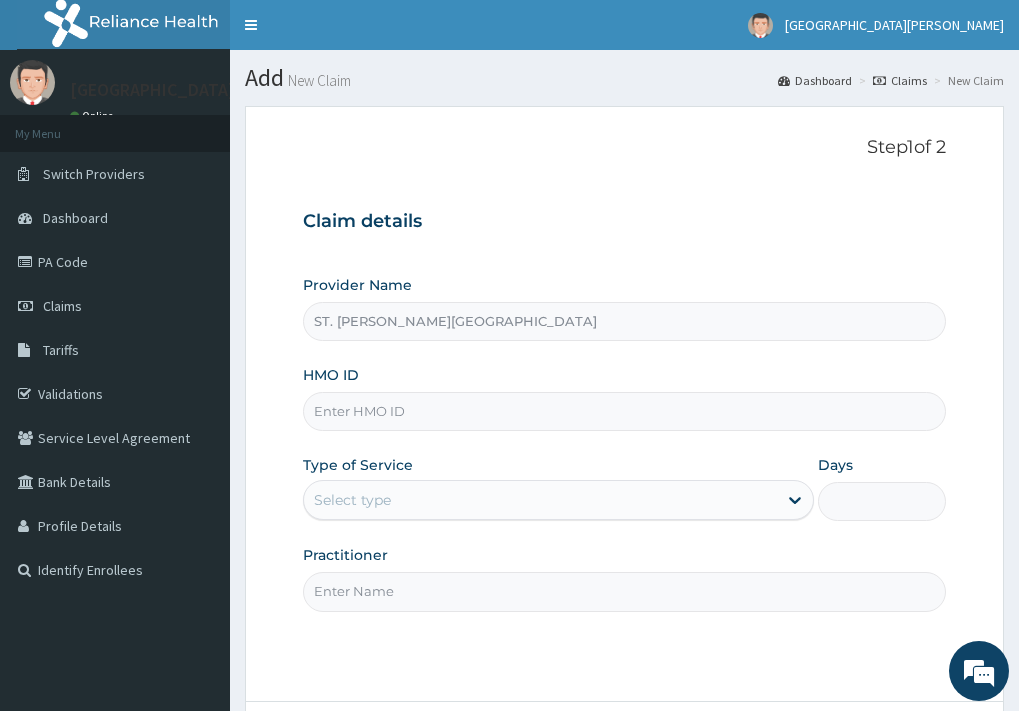 scroll, scrollTop: 0, scrollLeft: 0, axis: both 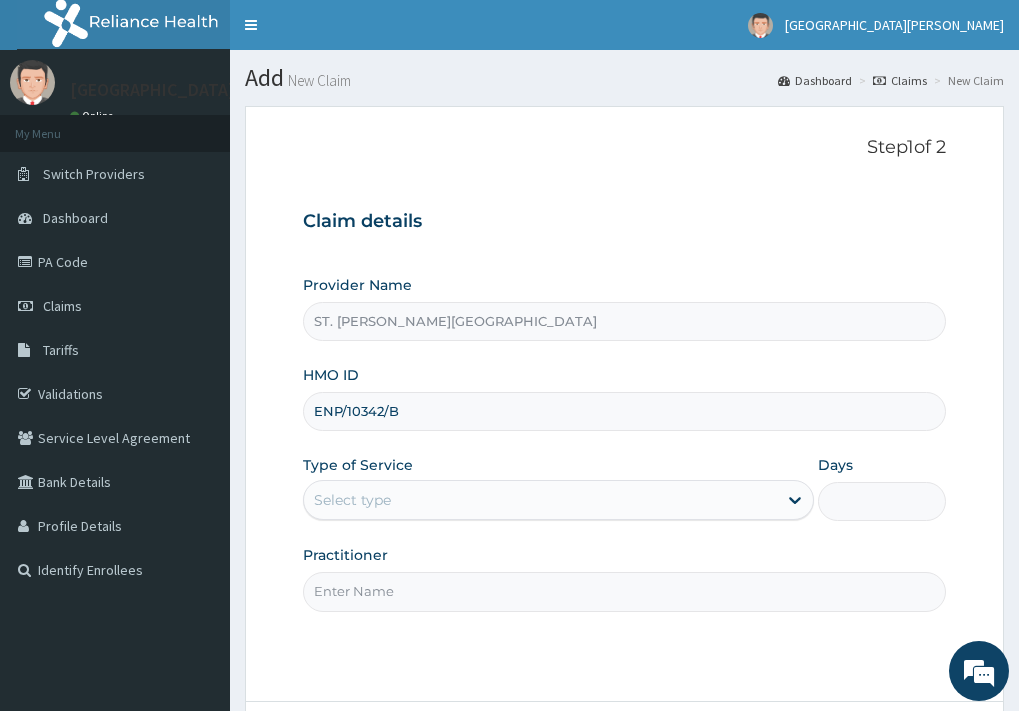 type on "ENP/10342/B" 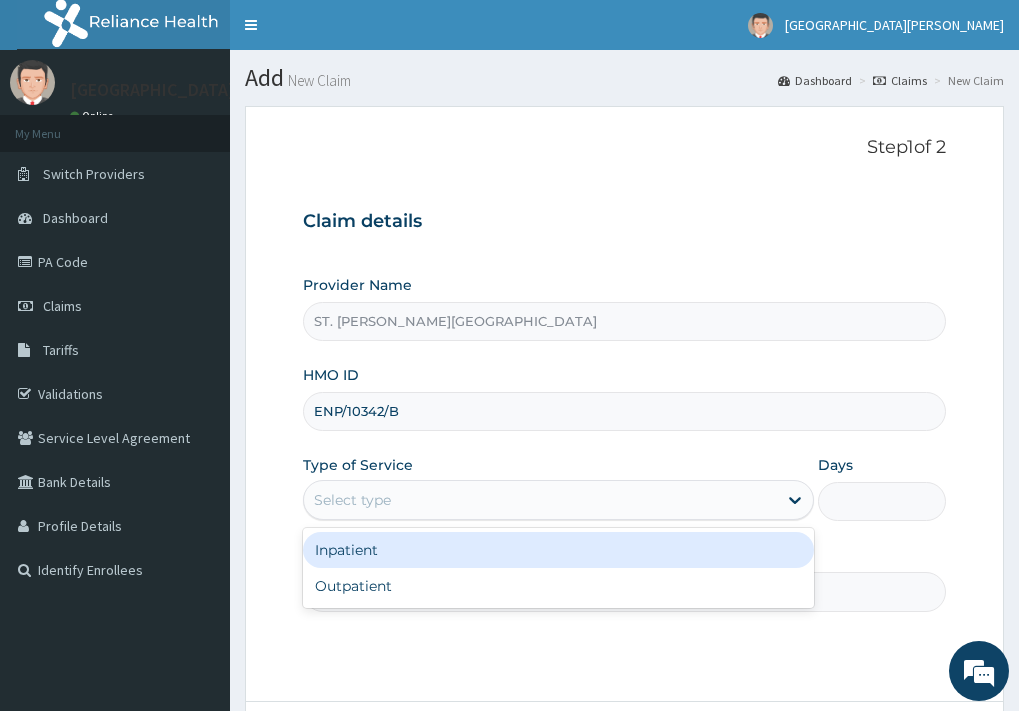 click on "Select type" at bounding box center [352, 500] 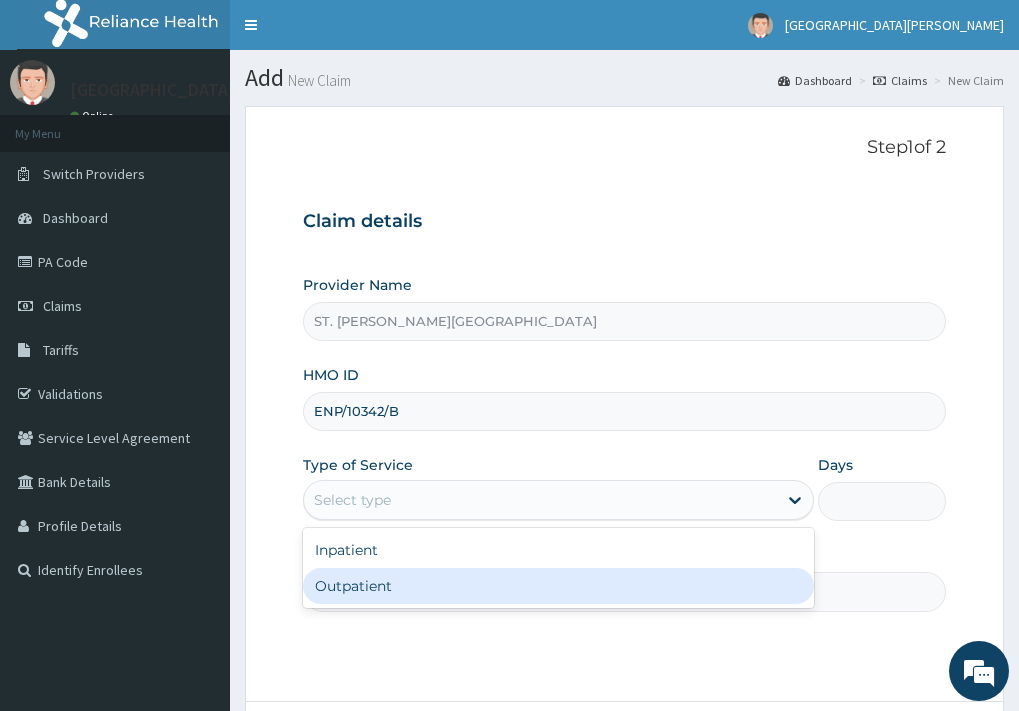 click on "Outpatient" at bounding box center [559, 586] 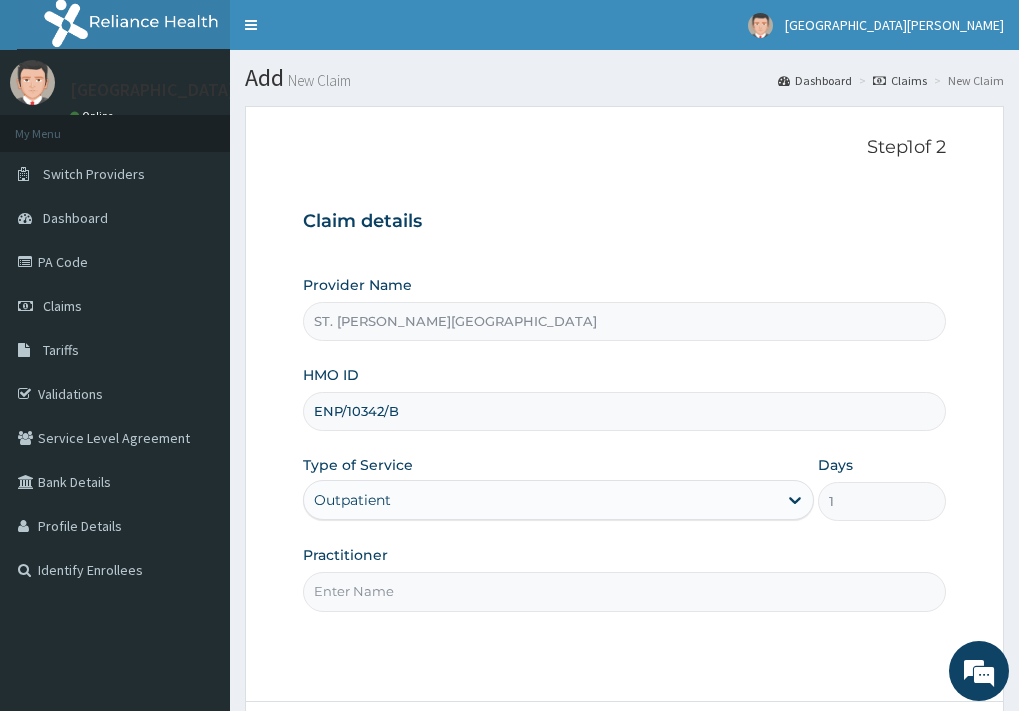 click on "Practitioner" at bounding box center [624, 591] 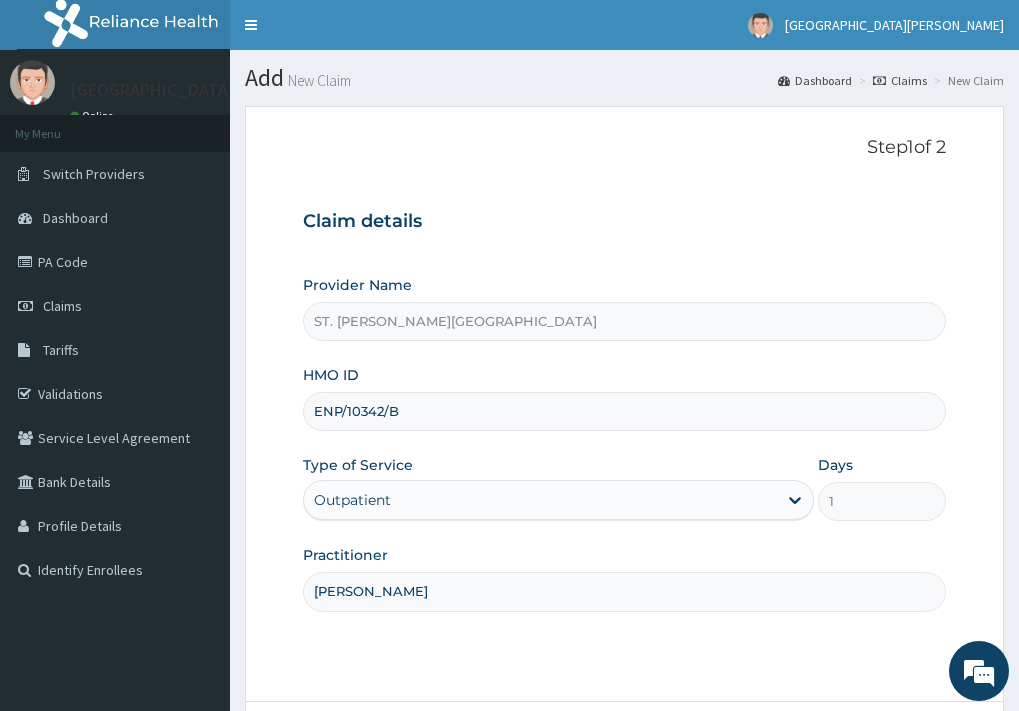 type on "[PERSON_NAME]" 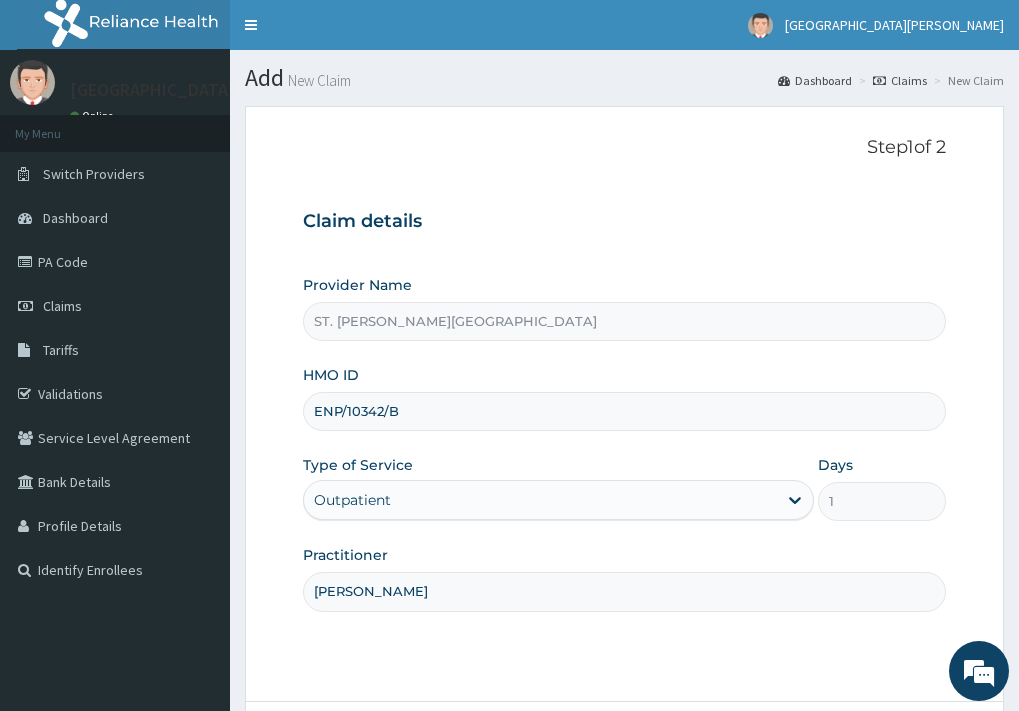 click on "Days" at bounding box center (835, 465) 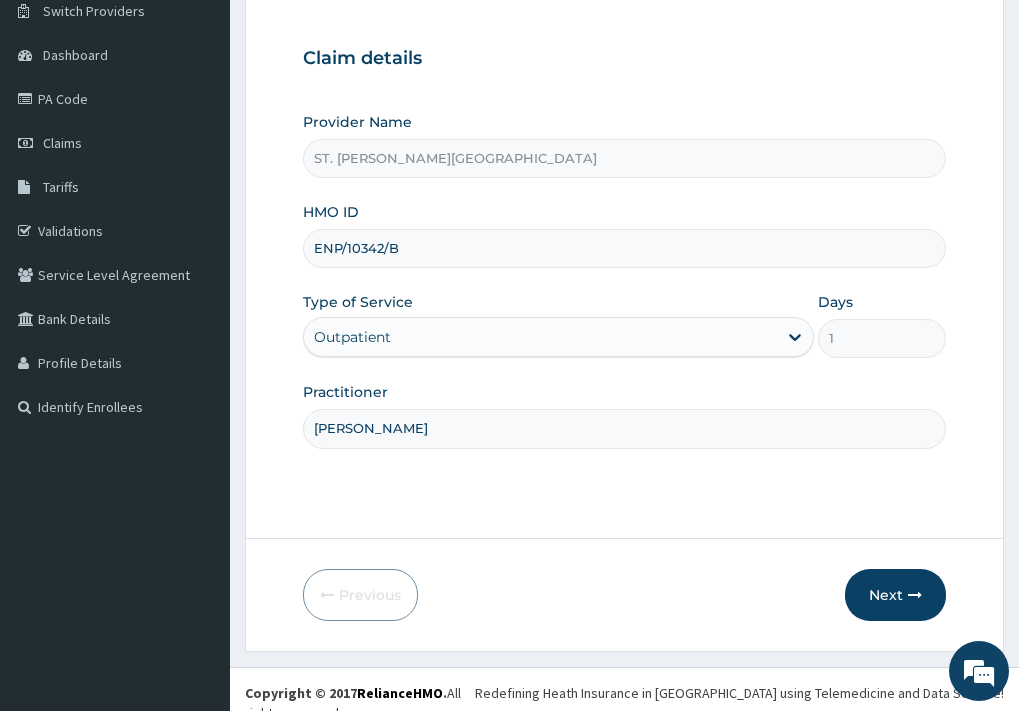 scroll, scrollTop: 170, scrollLeft: 0, axis: vertical 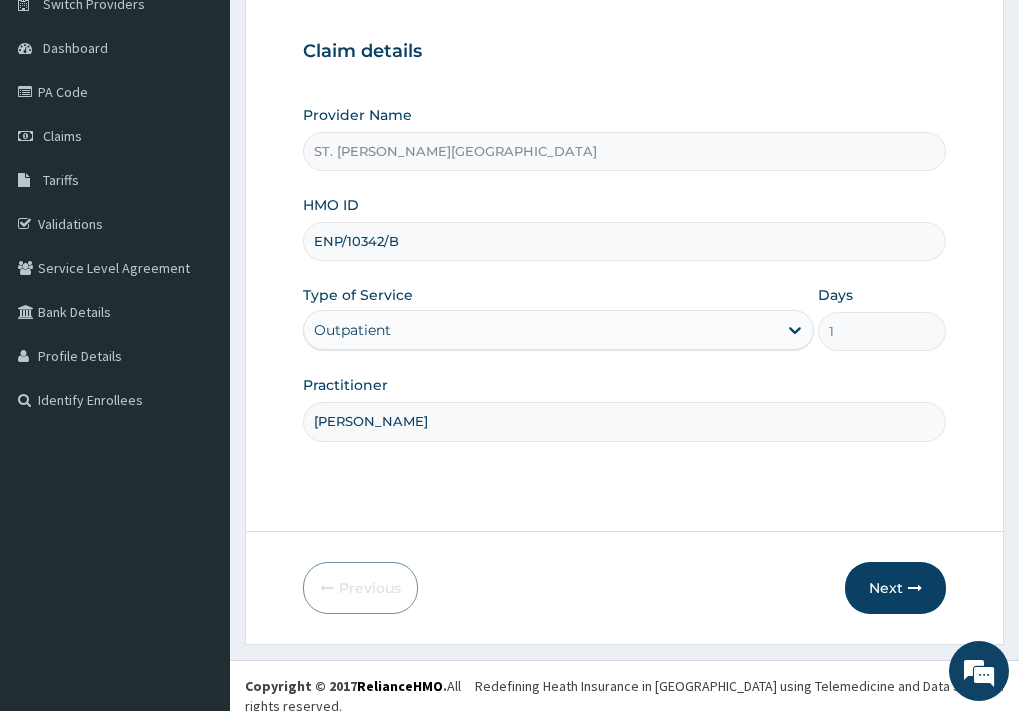 click on "Step  1  of 2 Claim details Provider Name ST. [PERSON_NAME] HOSPITAL HMO ID ENP/10342/B Type of Service Outpatient Days 1 Practitioner [PERSON_NAME]" at bounding box center (624, 233) 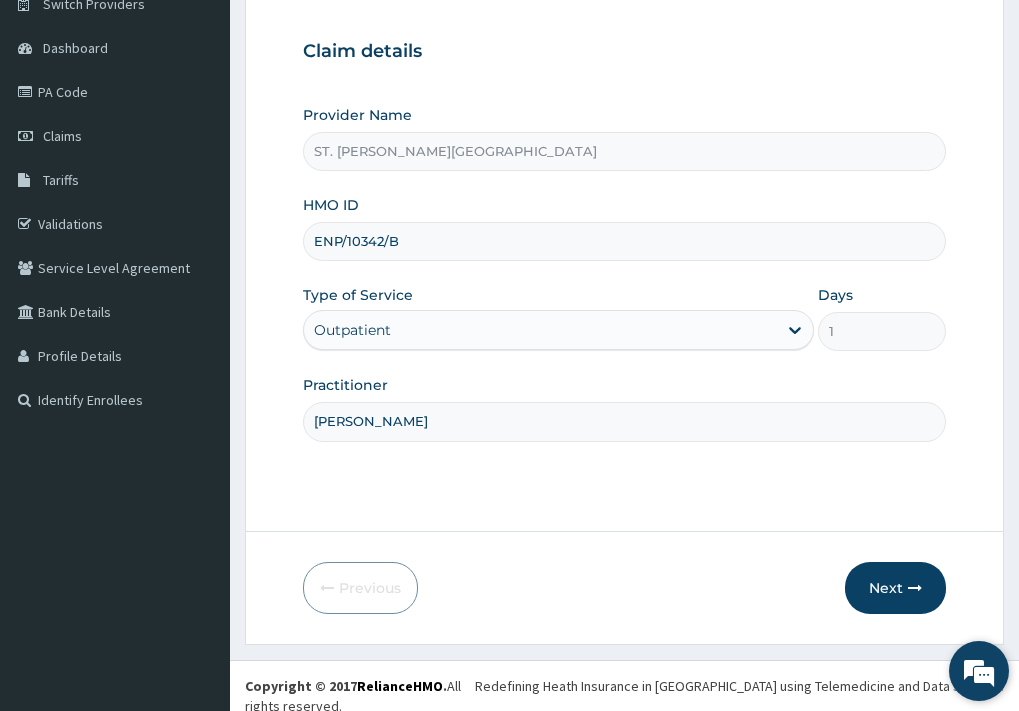 click at bounding box center (979, 671) 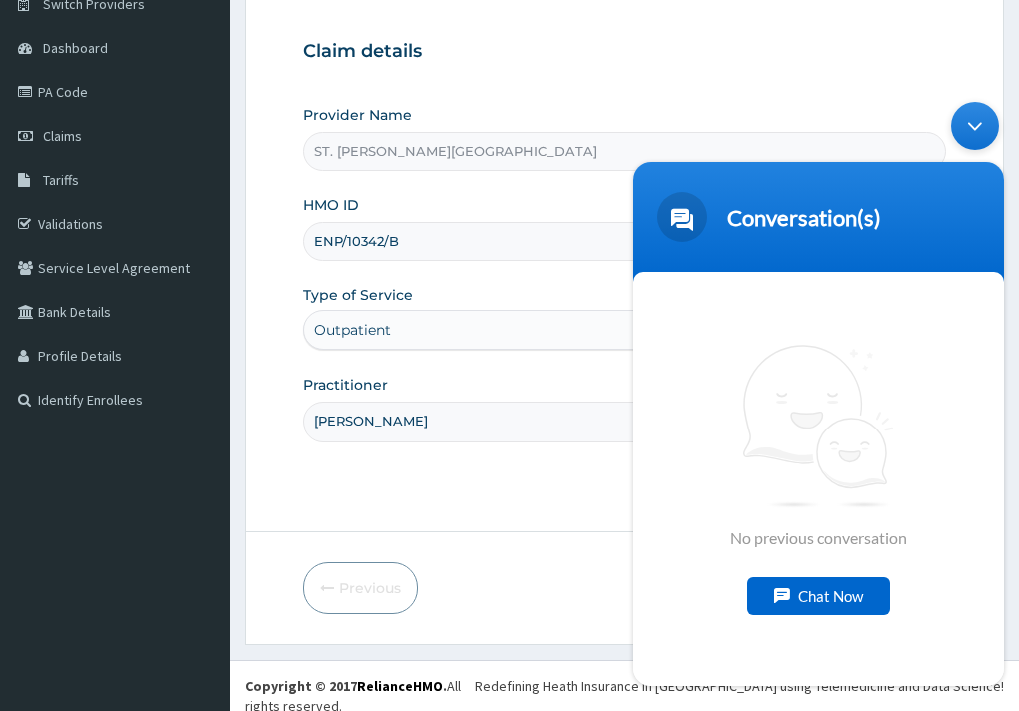 click on "Claim details Provider Name ST. [PERSON_NAME] HOSPITAL HMO ID ENP/10342/B Type of Service Outpatient Days 1 Practitioner [PERSON_NAME]" at bounding box center (624, 231) 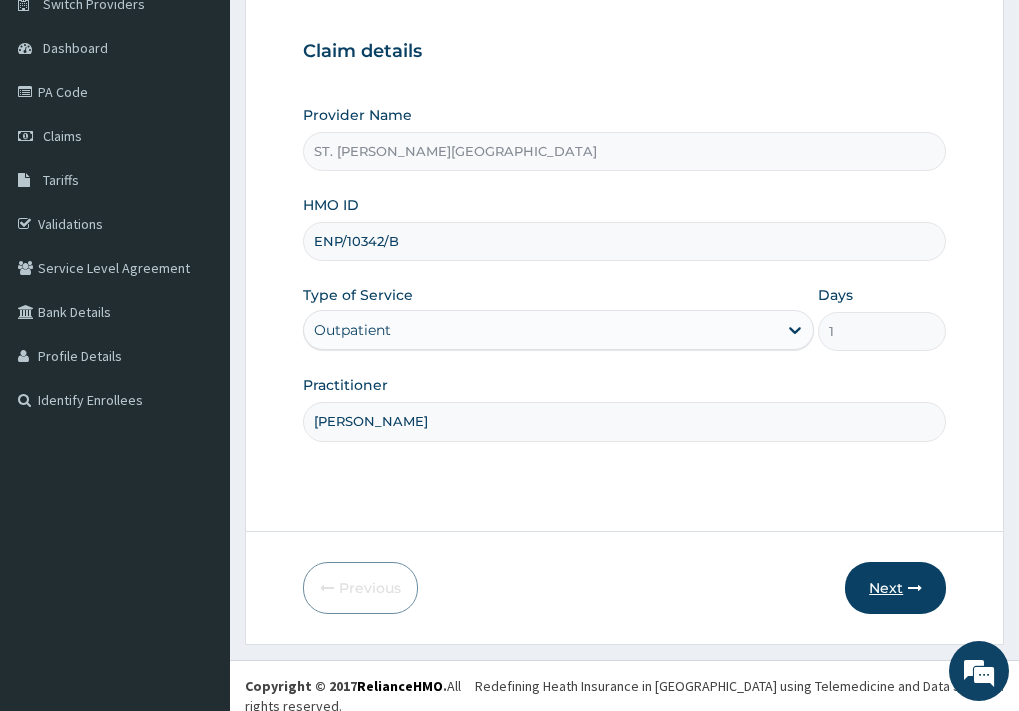 click on "Next" at bounding box center [895, 588] 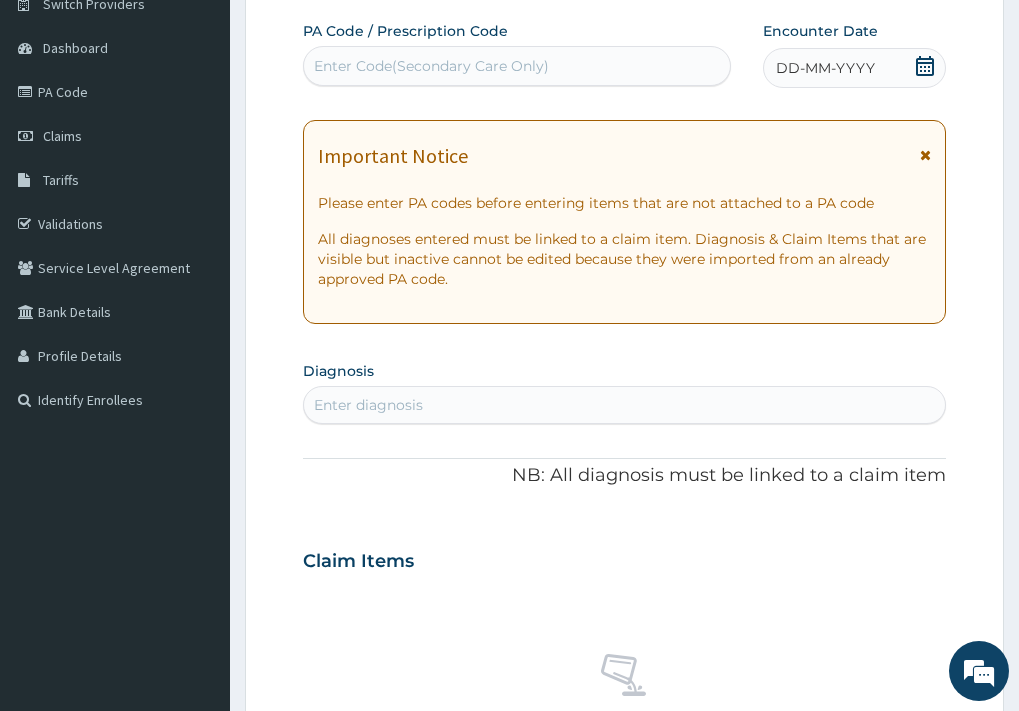 click at bounding box center (925, 155) 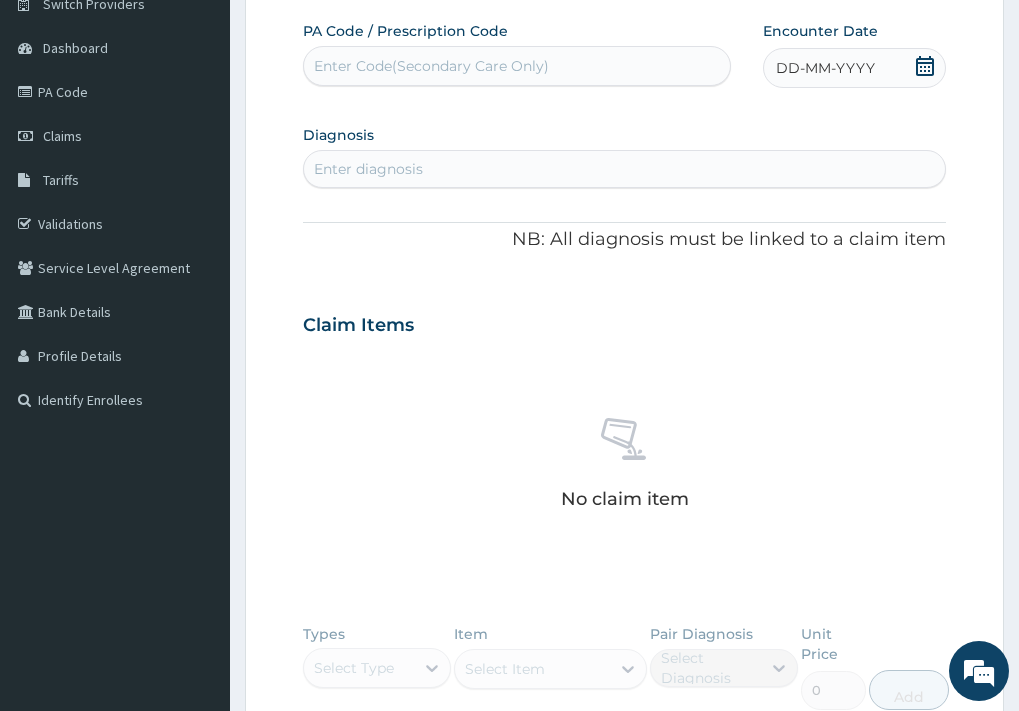 click on "DD-MM-YYYY" at bounding box center (825, 68) 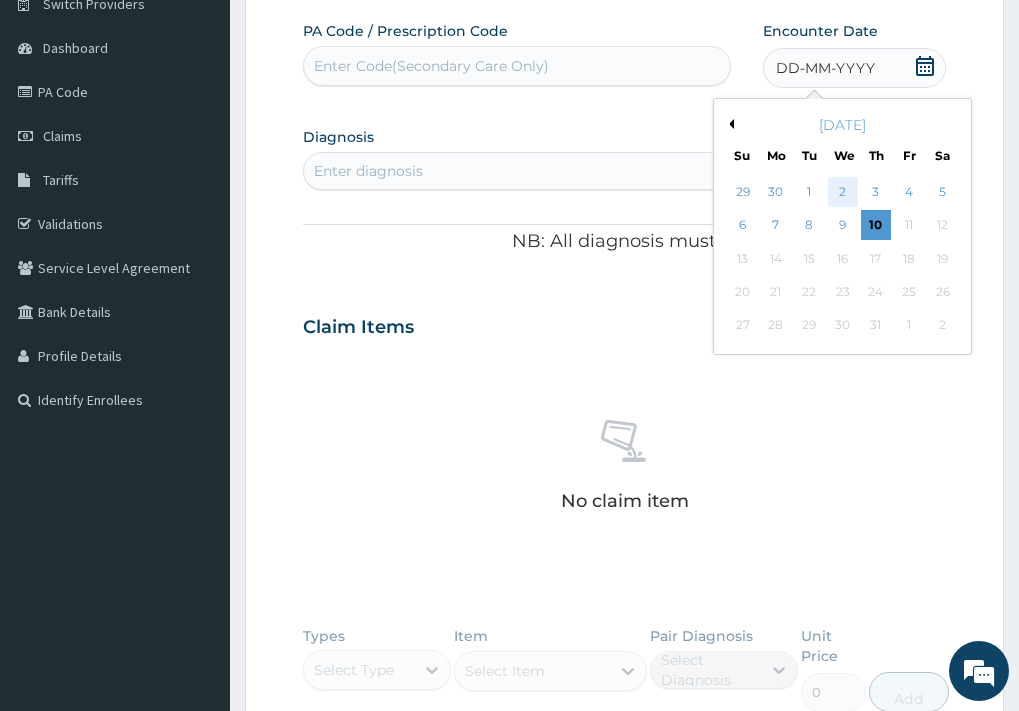 click on "2" at bounding box center (842, 192) 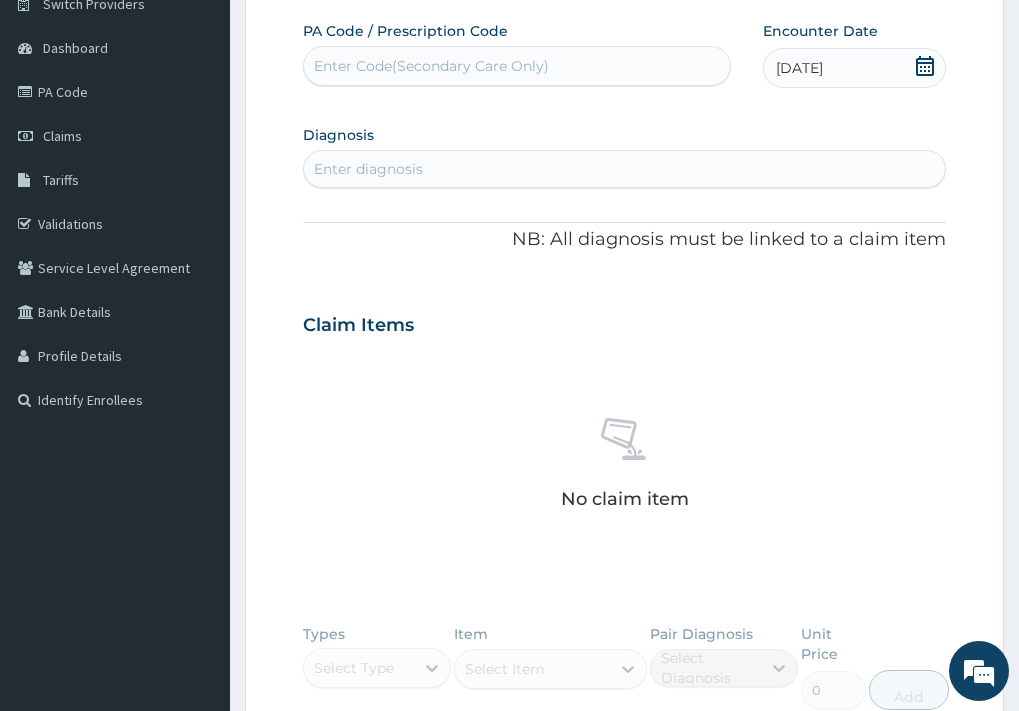 click on "Enter diagnosis" at bounding box center (368, 169) 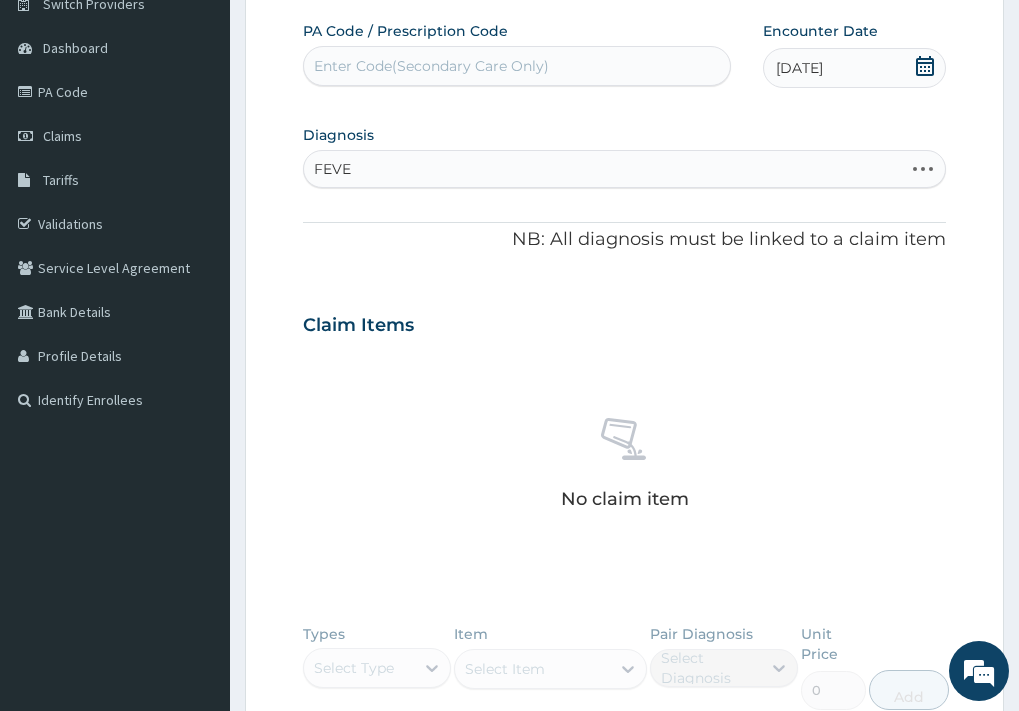 type on "FEVER" 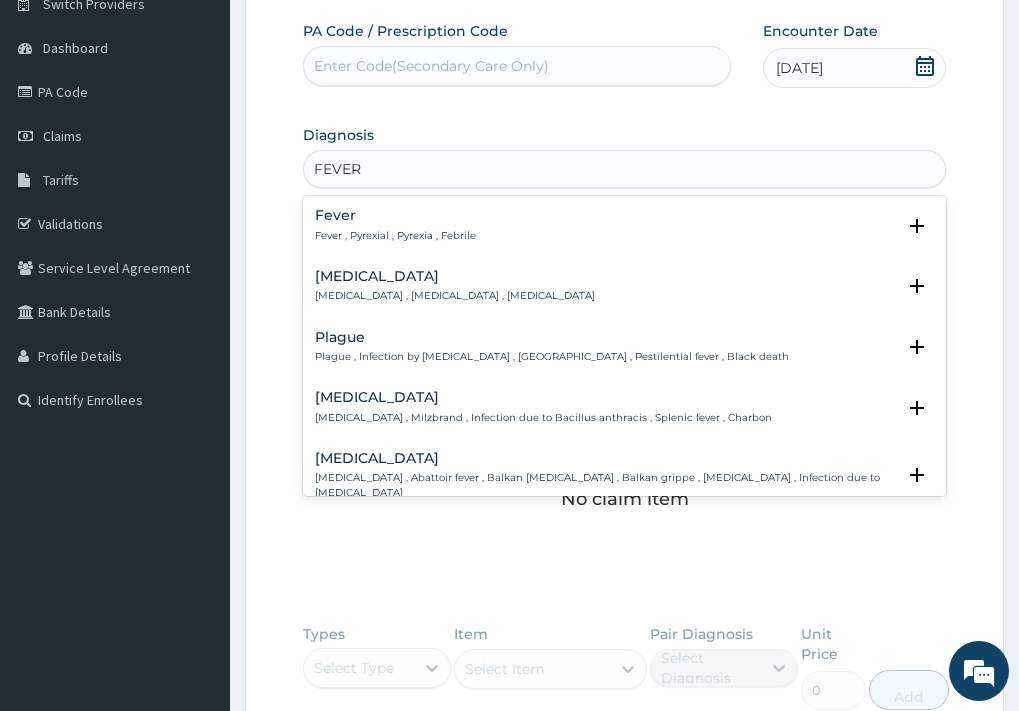 click on "Fever" at bounding box center (395, 215) 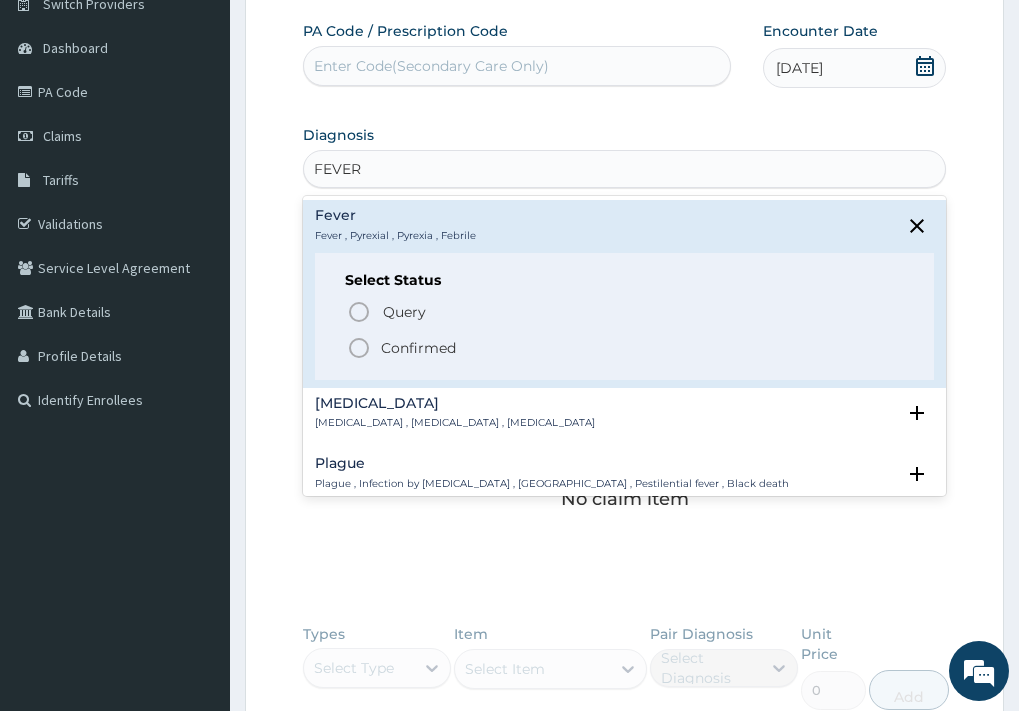 click on "Confirmed" at bounding box center (418, 348) 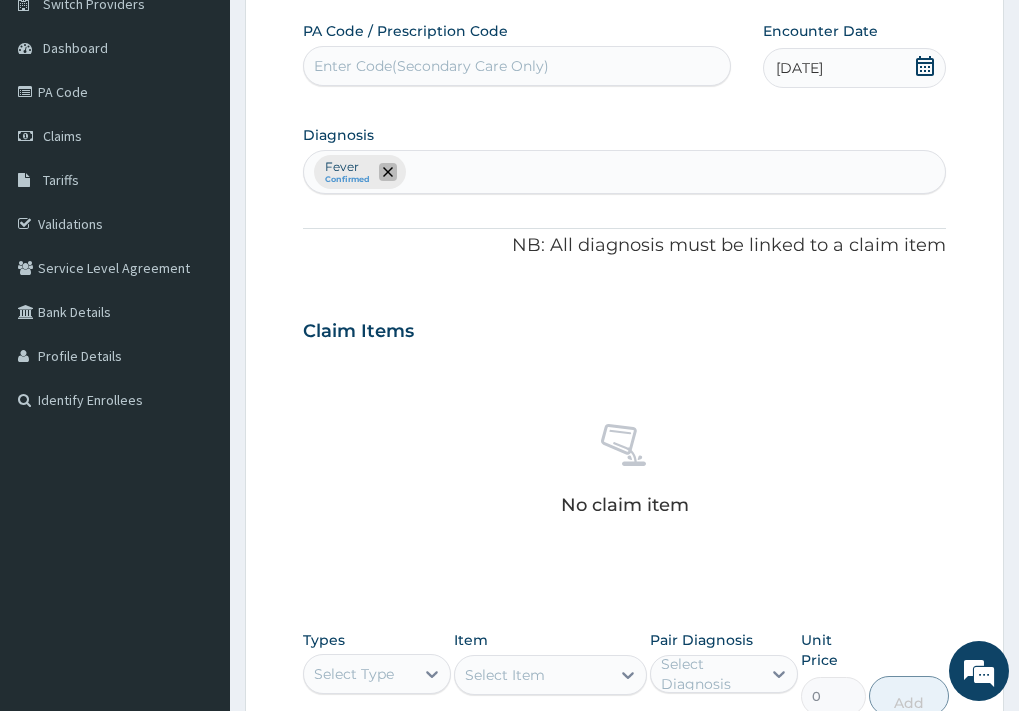 click 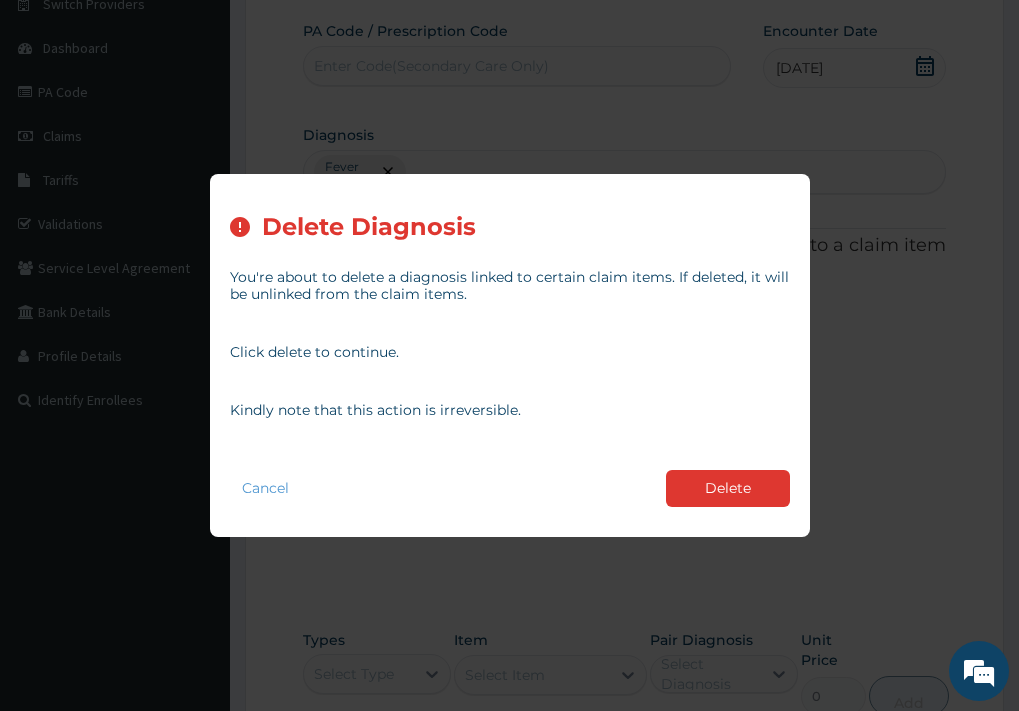 click on "Delete Diagnosis You're about to delete a diagnosis linked to certain claim items. If deleted, it will be unlinked from the claim items. Click delete to continue. Kindly note that this action is irreversible. Cancel Delete" at bounding box center [509, 355] 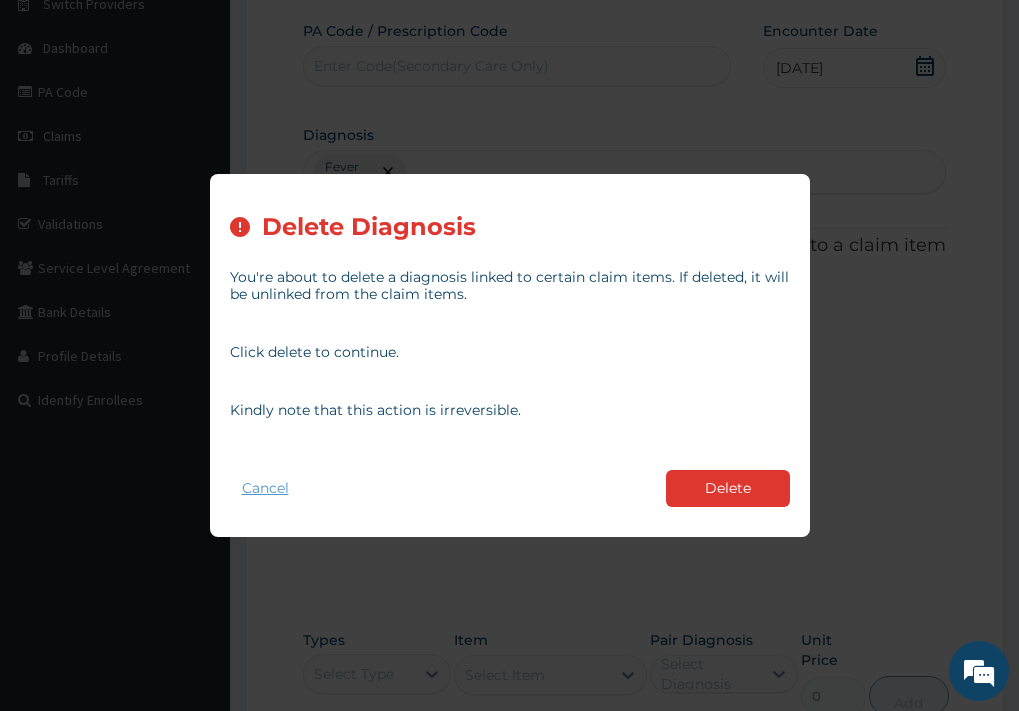click on "Cancel" at bounding box center (265, 488) 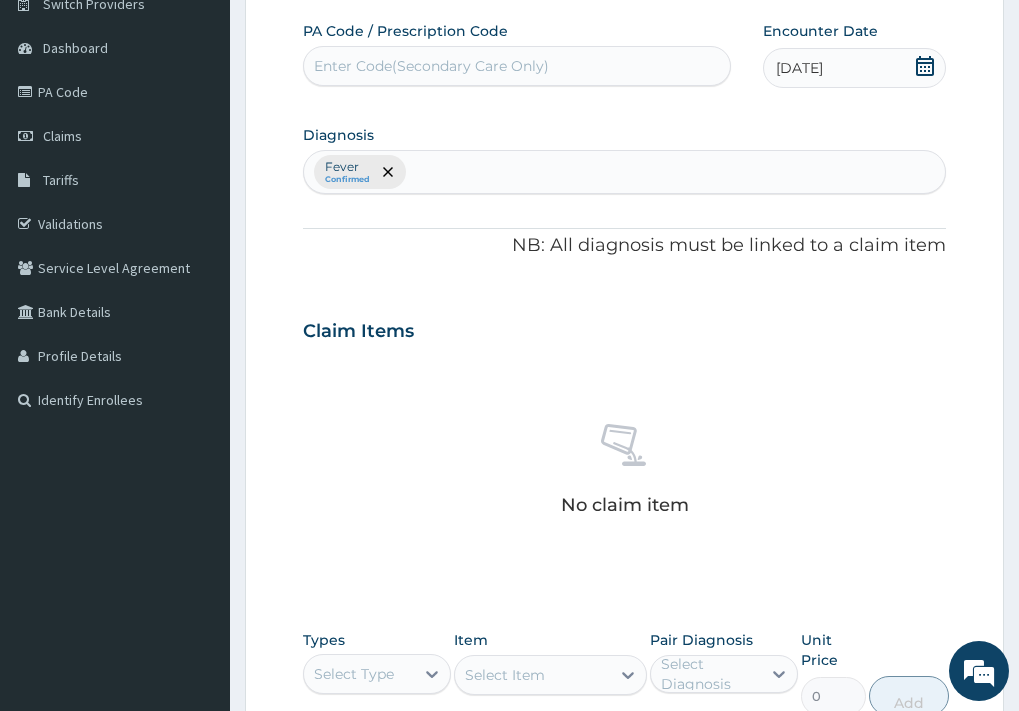 click on "Claim Items" at bounding box center [358, 332] 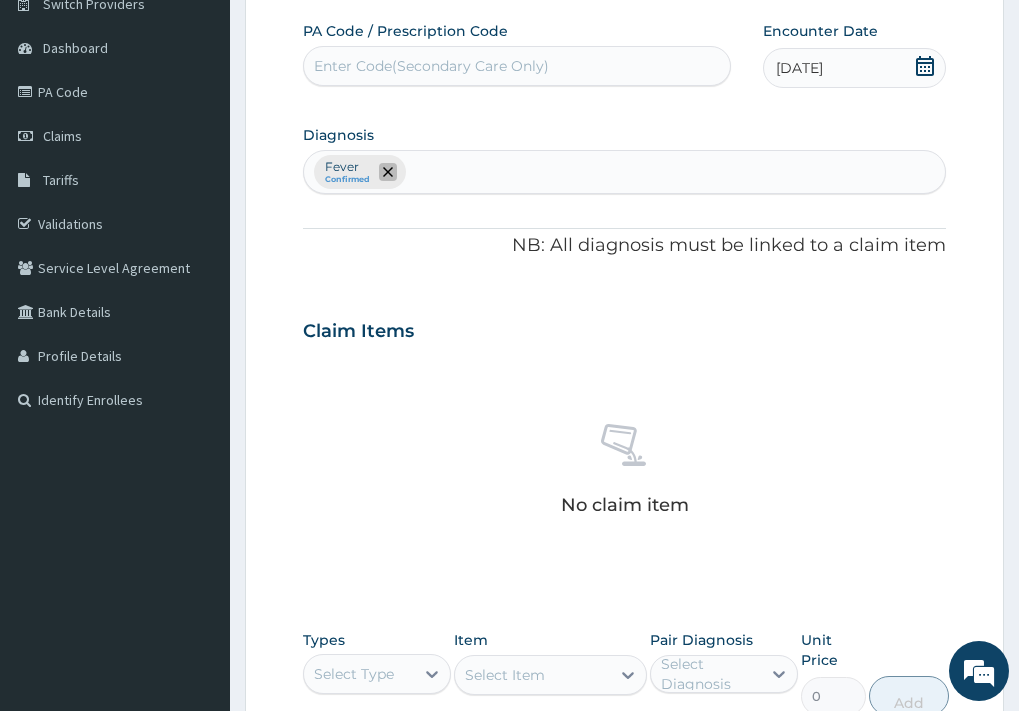 click 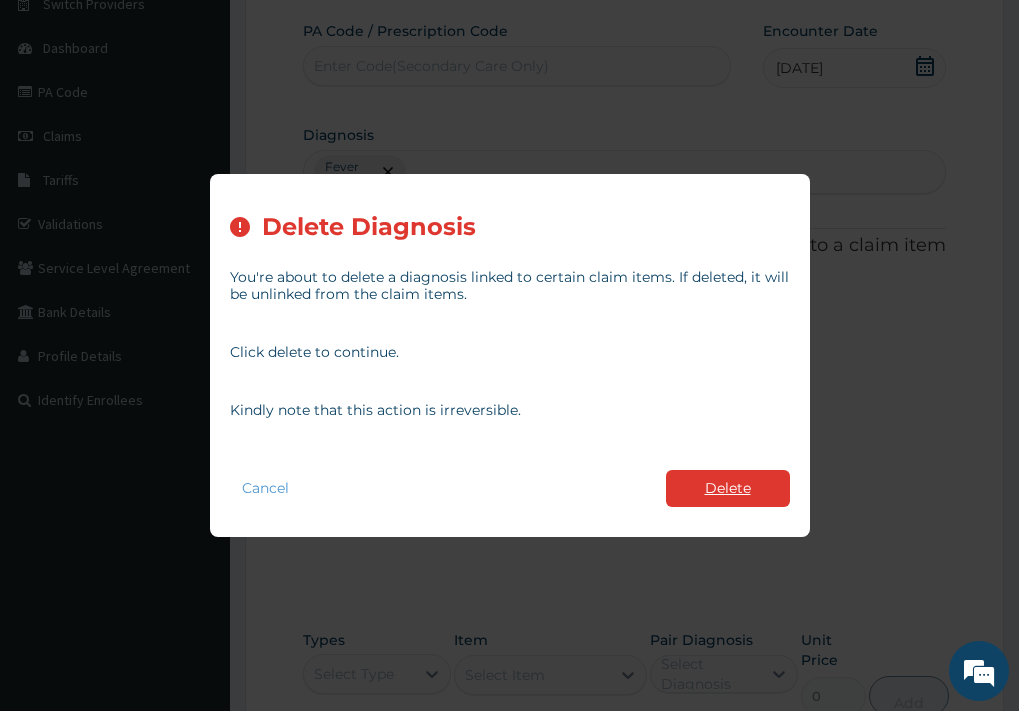 click on "Delete" at bounding box center [728, 488] 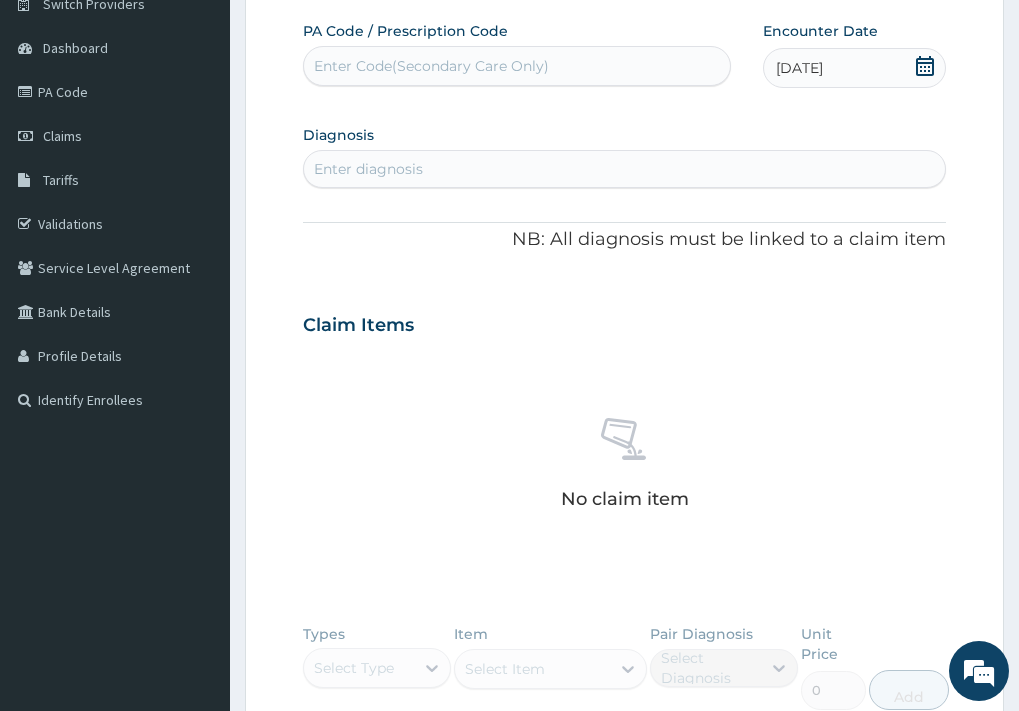 drag, startPoint x: 372, startPoint y: 171, endPoint x: 333, endPoint y: 159, distance: 40.804413 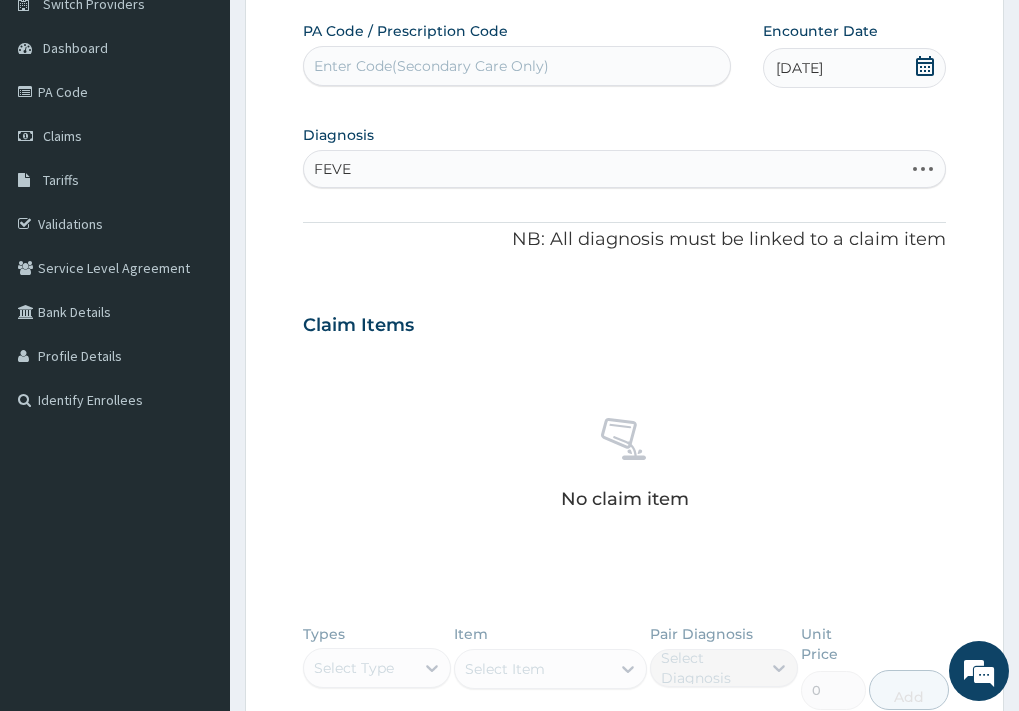 type on "FEVER" 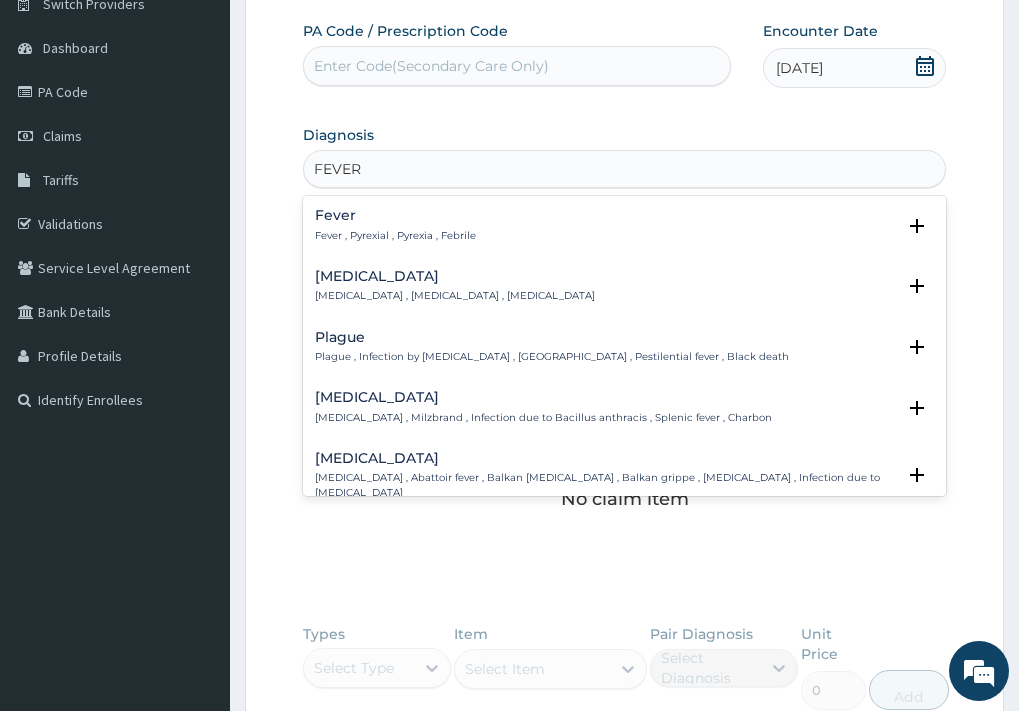 click on "Fever" at bounding box center [395, 215] 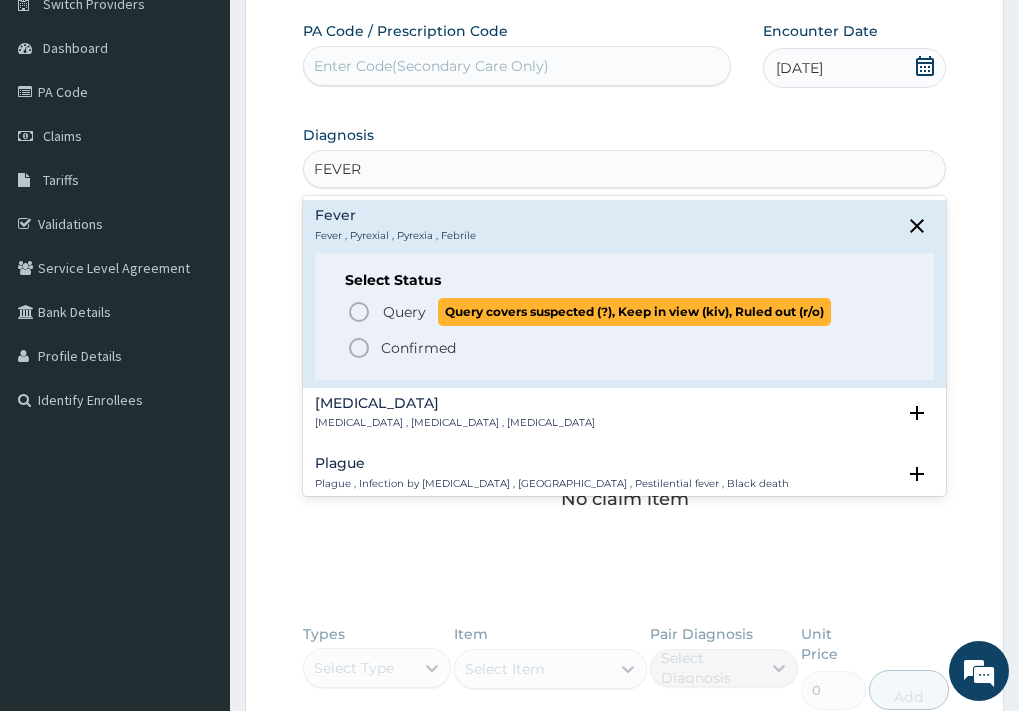 click on "Query" at bounding box center [404, 312] 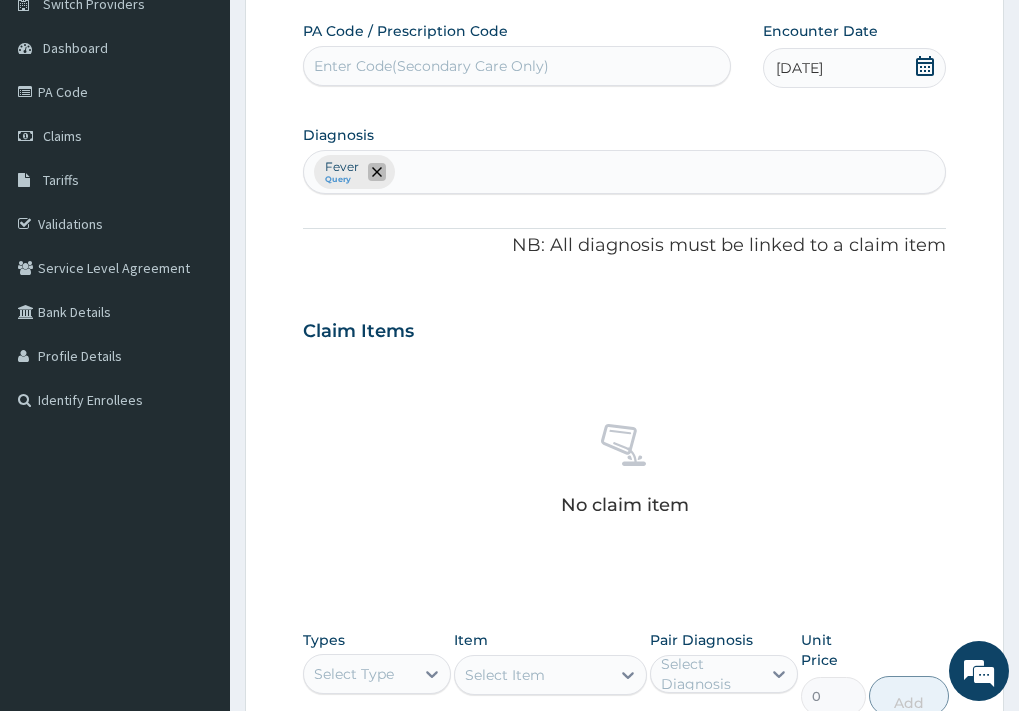 click at bounding box center (377, 172) 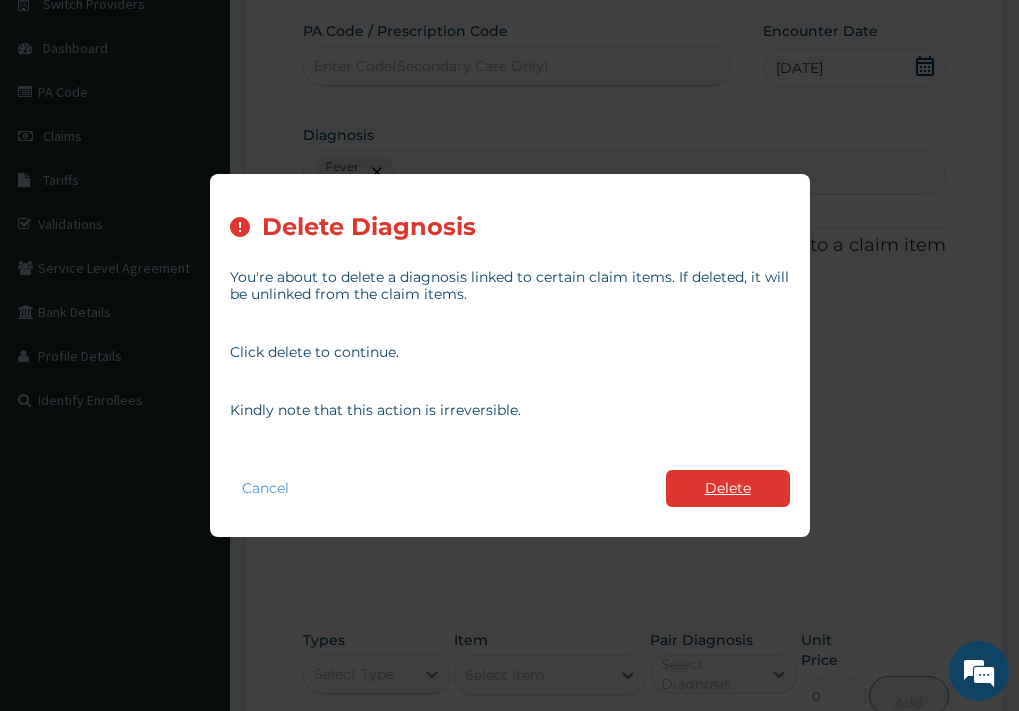 click on "Delete" at bounding box center [728, 488] 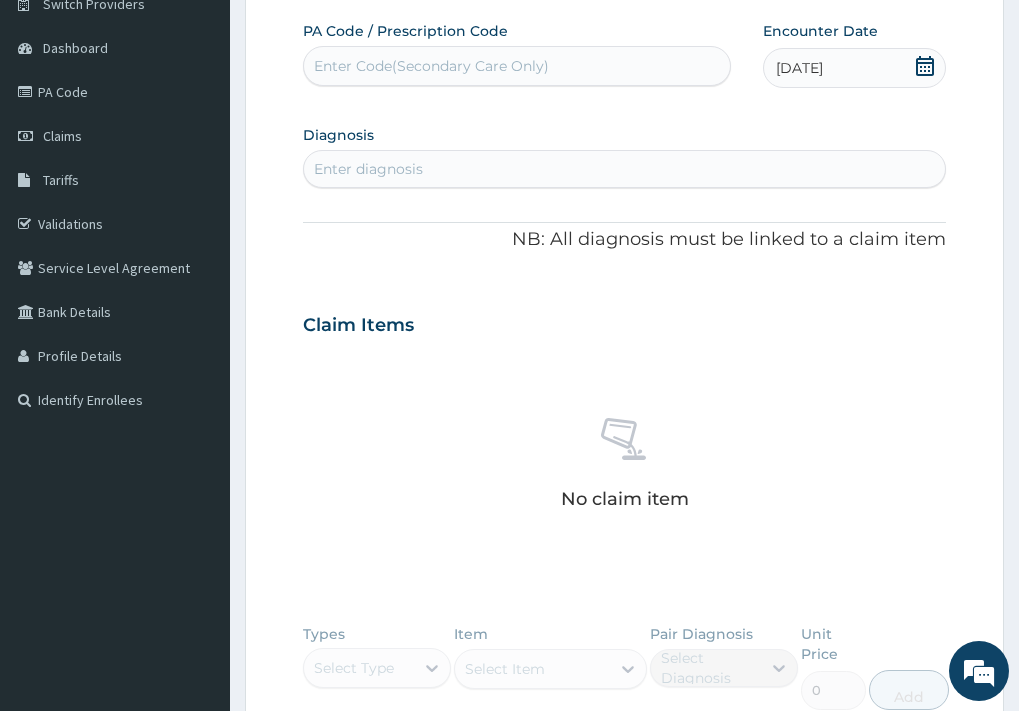 click on "Enter diagnosis" at bounding box center [368, 169] 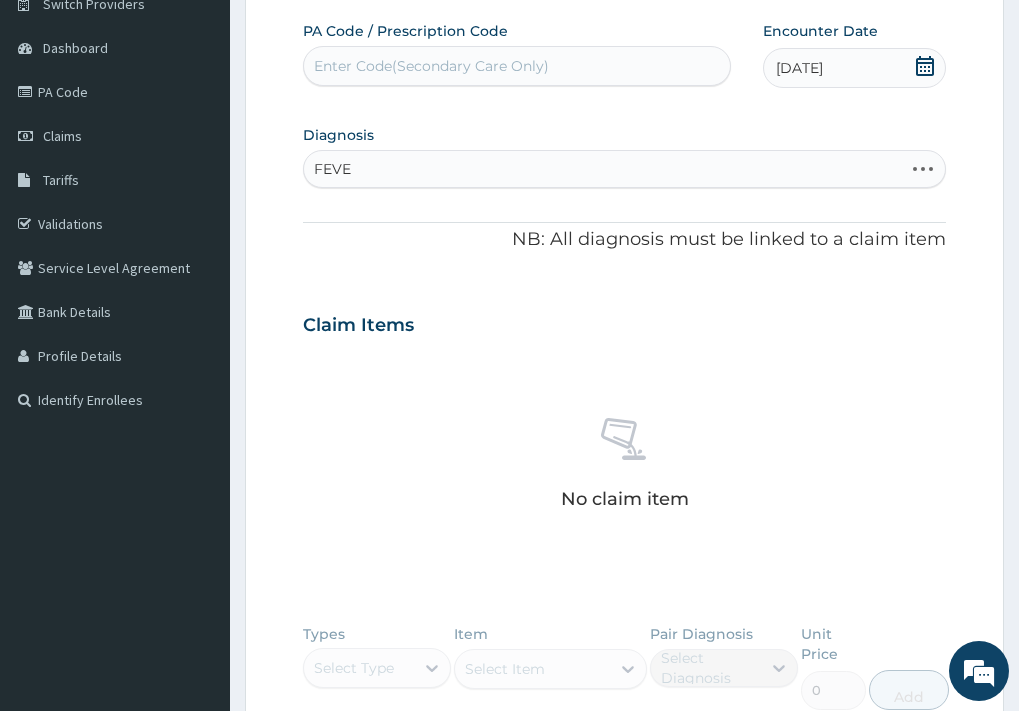 type on "FEVER" 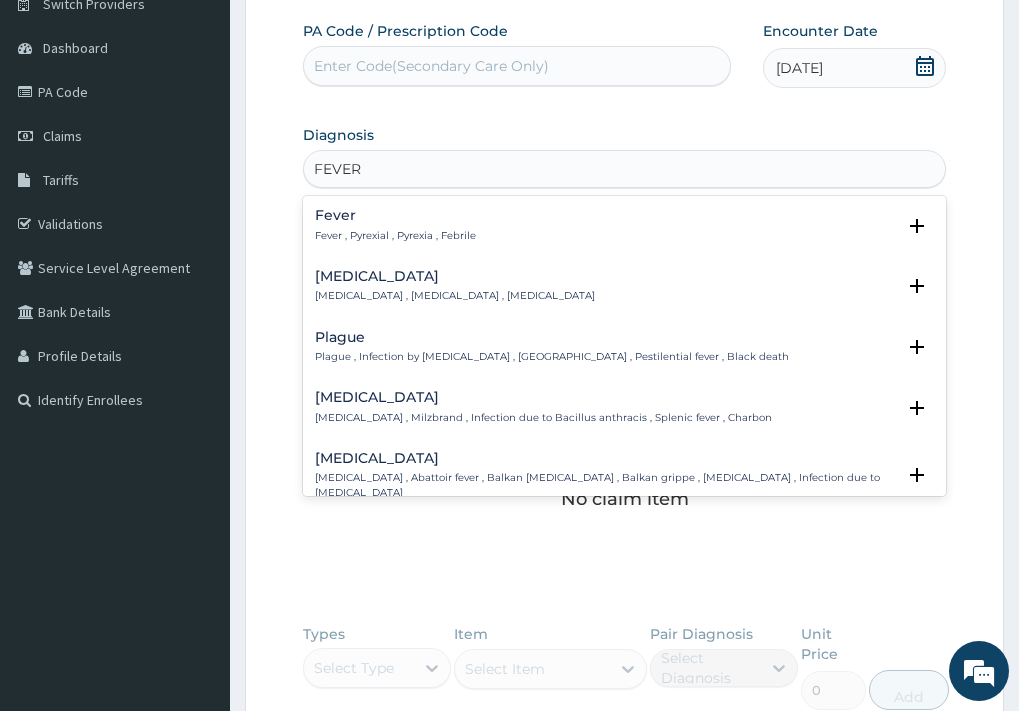 click on "Fever" at bounding box center [395, 215] 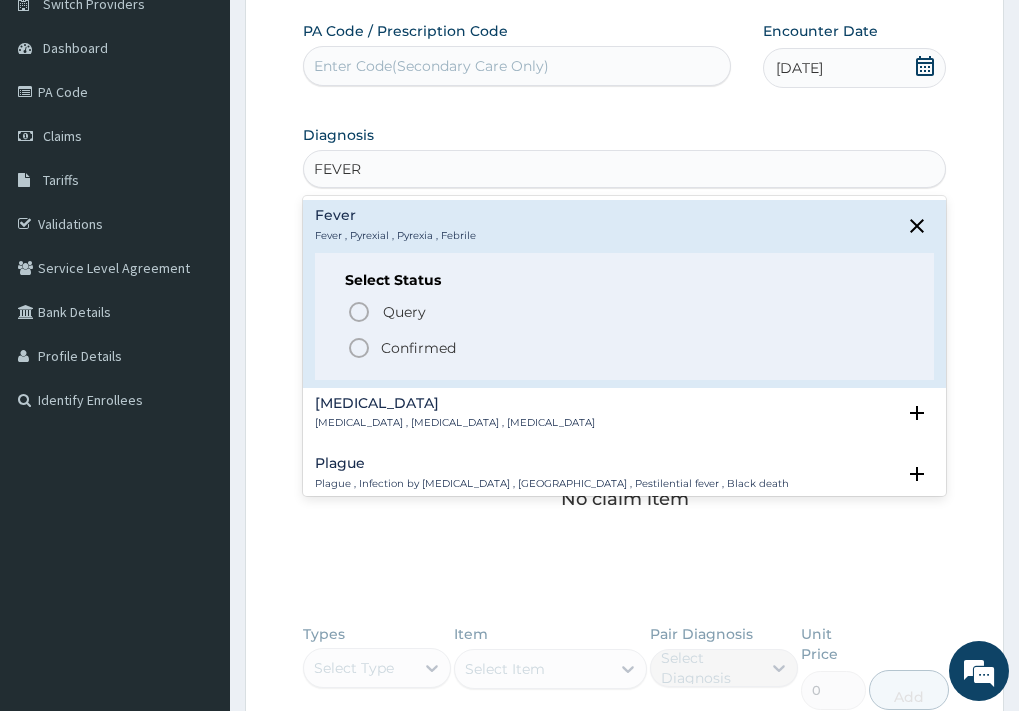 click on "Confirmed" at bounding box center (418, 348) 